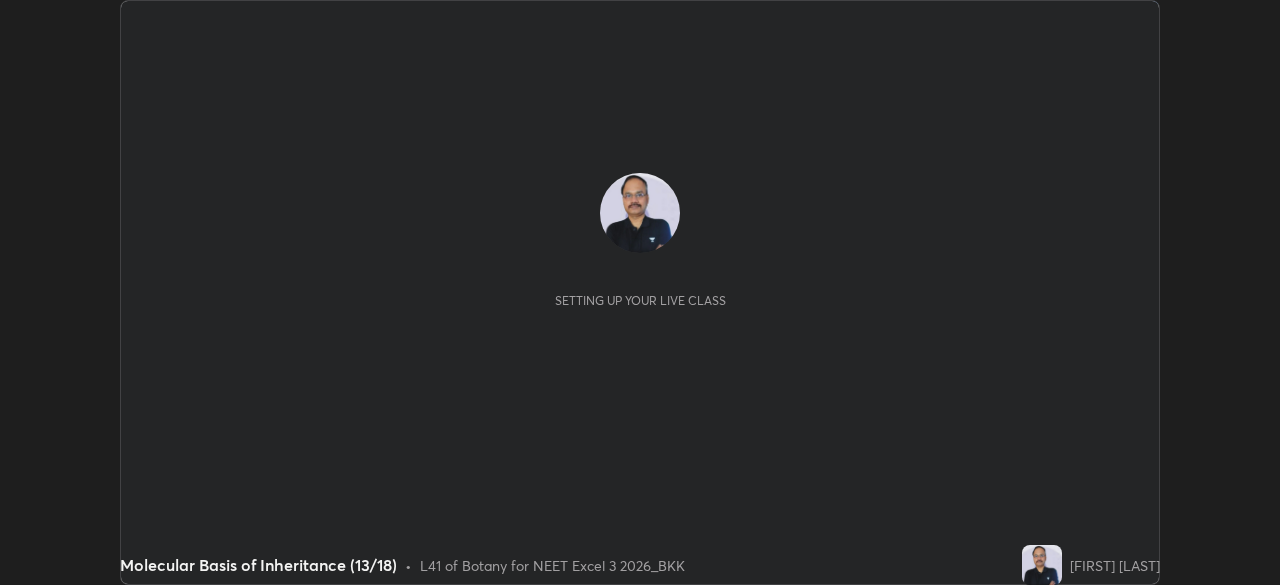 scroll, scrollTop: 0, scrollLeft: 0, axis: both 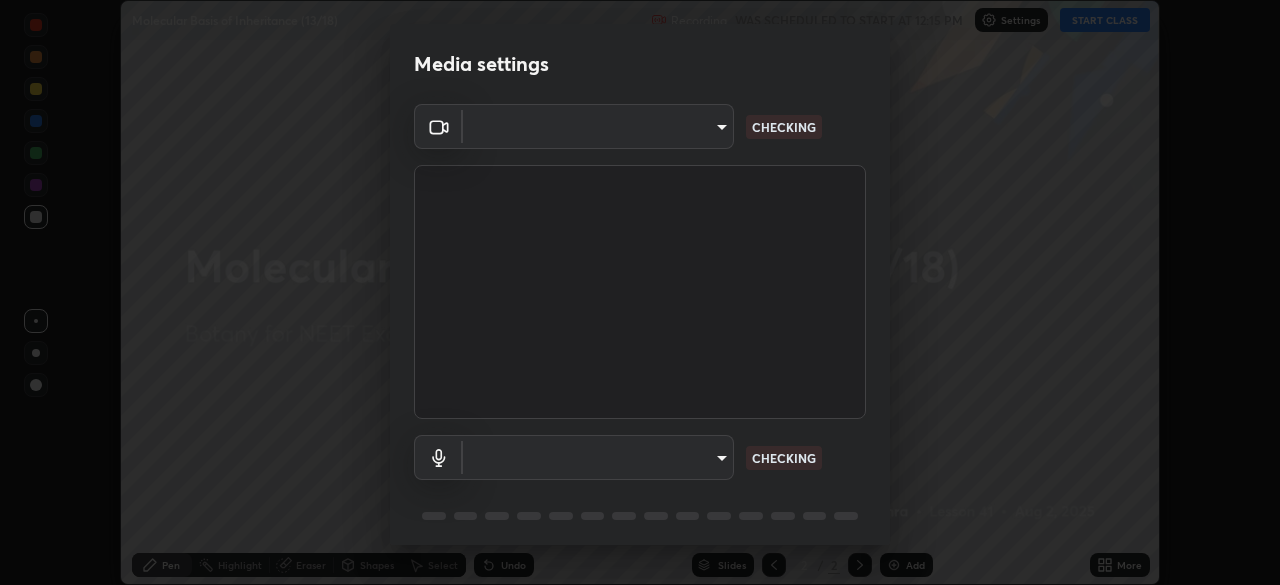 type on "119f56cd3221aa741ff86ef3c15b45e11b875c70691a8bbf6b5e475350e28a87" 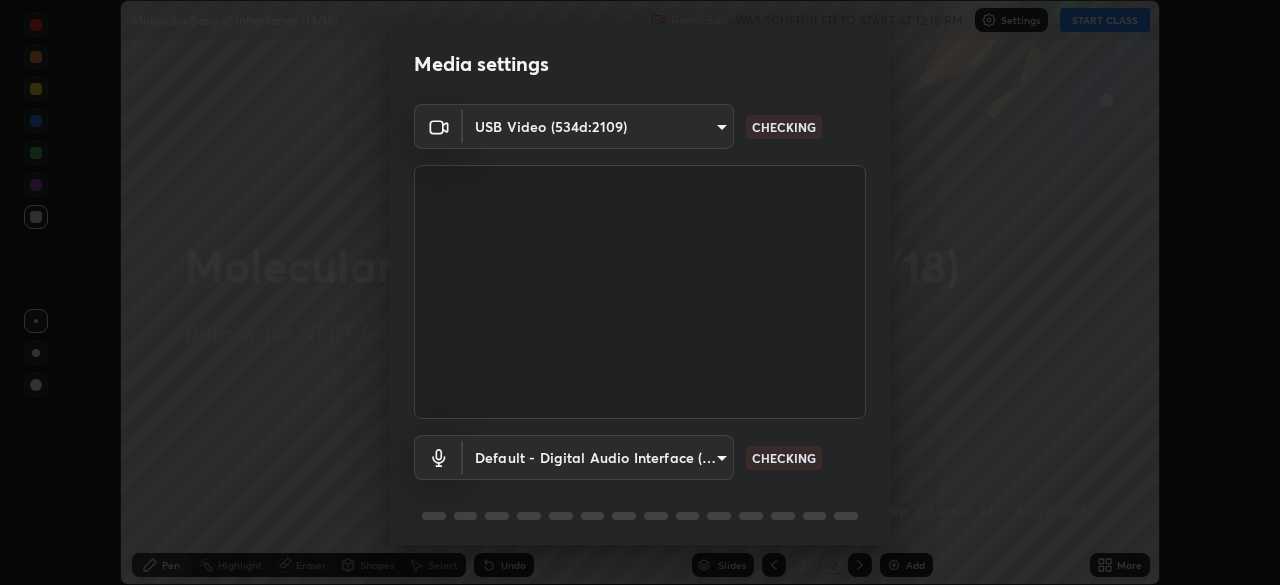 click on "Erase all Molecular Basis of Inheritance (13/18) Recording WAS SCHEDULED TO START AT  12:15 PM Settings START CLASS Setting up your live class Molecular Basis of Inheritance (13/18) • L41 of Botany for NEET Excel 3 2026_BKK [FIRST] [LAST] Pen Highlight Eraser Shapes Select Undo Slides 2 / 2 Add More No doubts shared Encourage your learners to ask a doubt for better clarity Report an issue Reason for reporting Buffering Chat not working Audio - Video sync issue Educator video quality low ​ Attach an image Report Media settings USB Video (534d:2109) [HASH] CHECKING Default - Digital Audio Interface (USB Digital Audio) default CHECKING 1 / 5 Next" at bounding box center [640, 292] 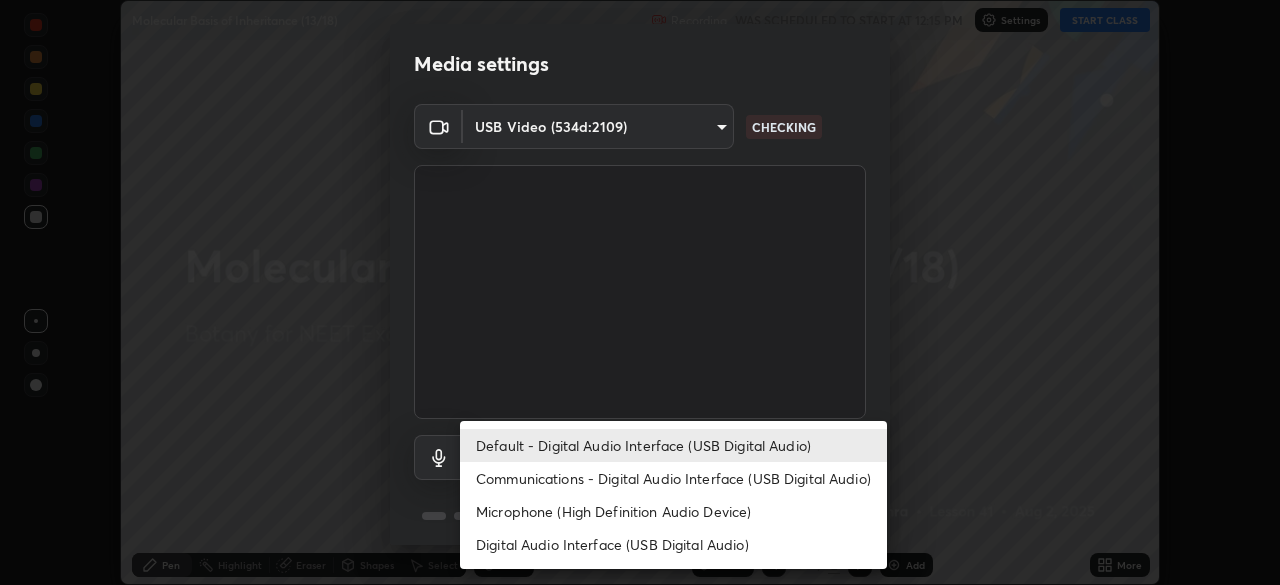 click on "Microphone (High Definition Audio Device)" at bounding box center [673, 511] 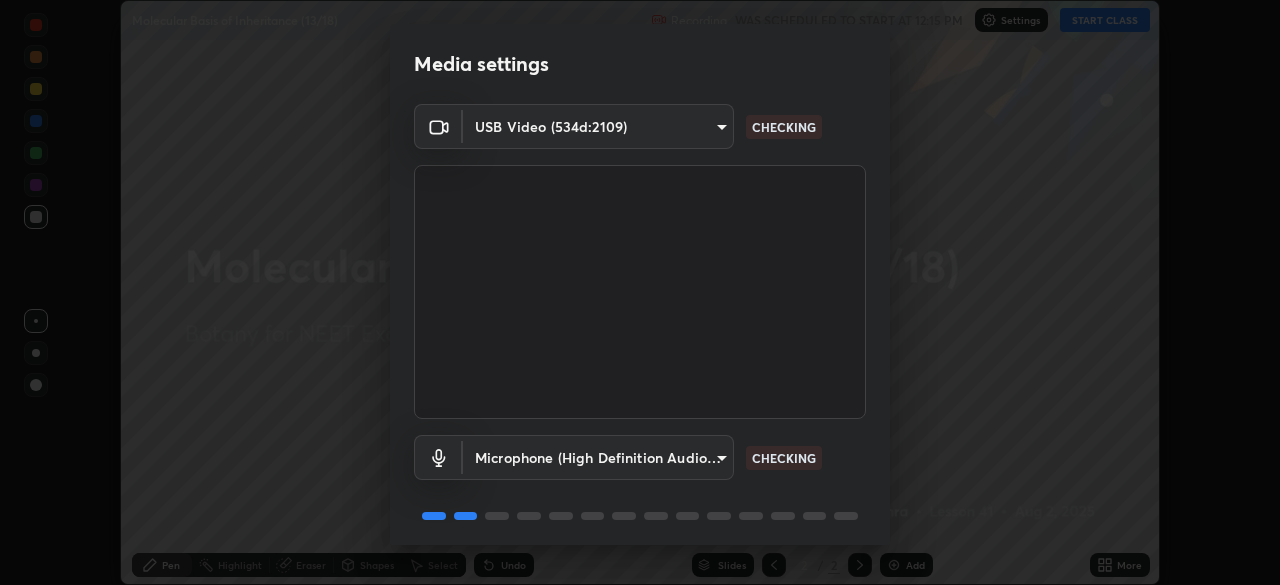 click on "Erase all Molecular Basis of Inheritance (13/18) Recording WAS SCHEDULED TO START AT  12:15 PM Settings START CLASS Setting up your live class Molecular Basis of Inheritance (13/18) • L41 of Botany for NEET Excel 3 2026_BKK [FIRST] [LAST] Pen Highlight Eraser Shapes Select Undo Slides 2 / 2 Add More No doubts shared Encourage your learners to ask a doubt for better clarity Report an issue Reason for reporting Buffering Chat not working Audio - Video sync issue Educator video quality low ​ Attach an image Report Media settings USB Video (534d:2109) [HASH] CHECKING Microphone (High Definition Audio Device) [HASH] CHECKING 1 / 5 Next" at bounding box center [640, 292] 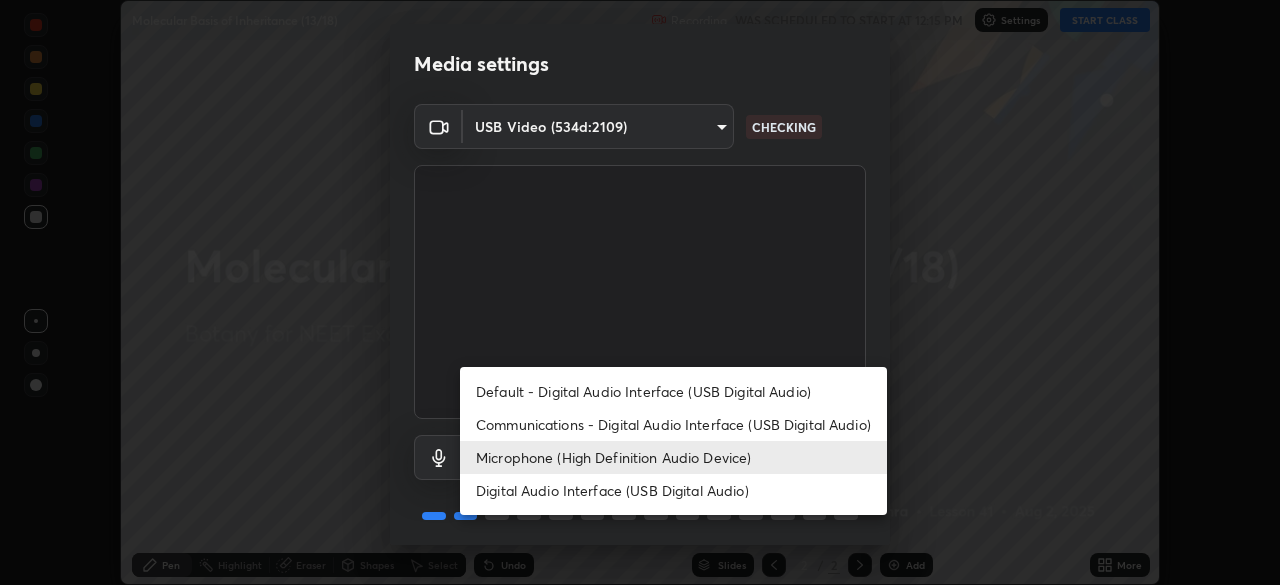 click on "Digital Audio Interface (USB Digital Audio)" at bounding box center (673, 490) 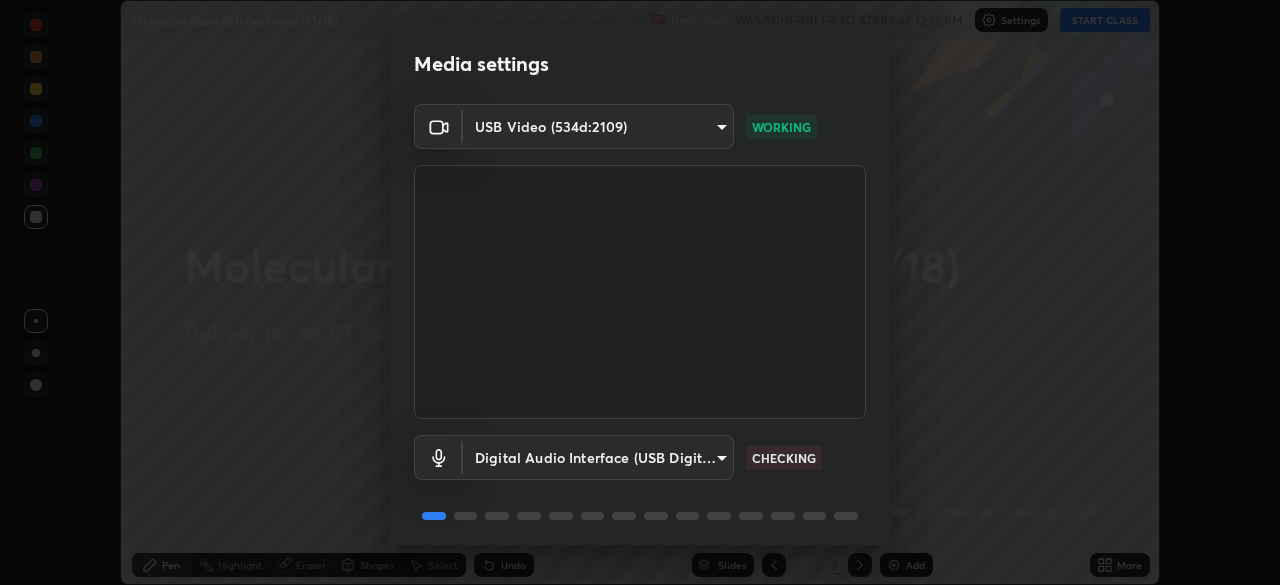 scroll, scrollTop: 71, scrollLeft: 0, axis: vertical 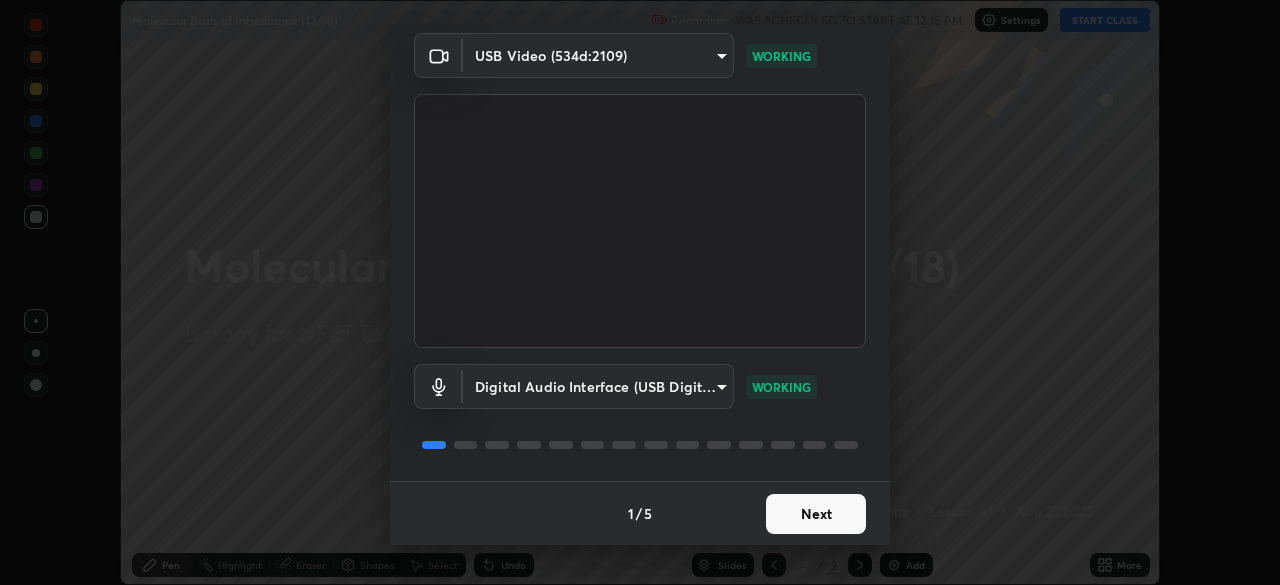 click on "Next" at bounding box center (816, 514) 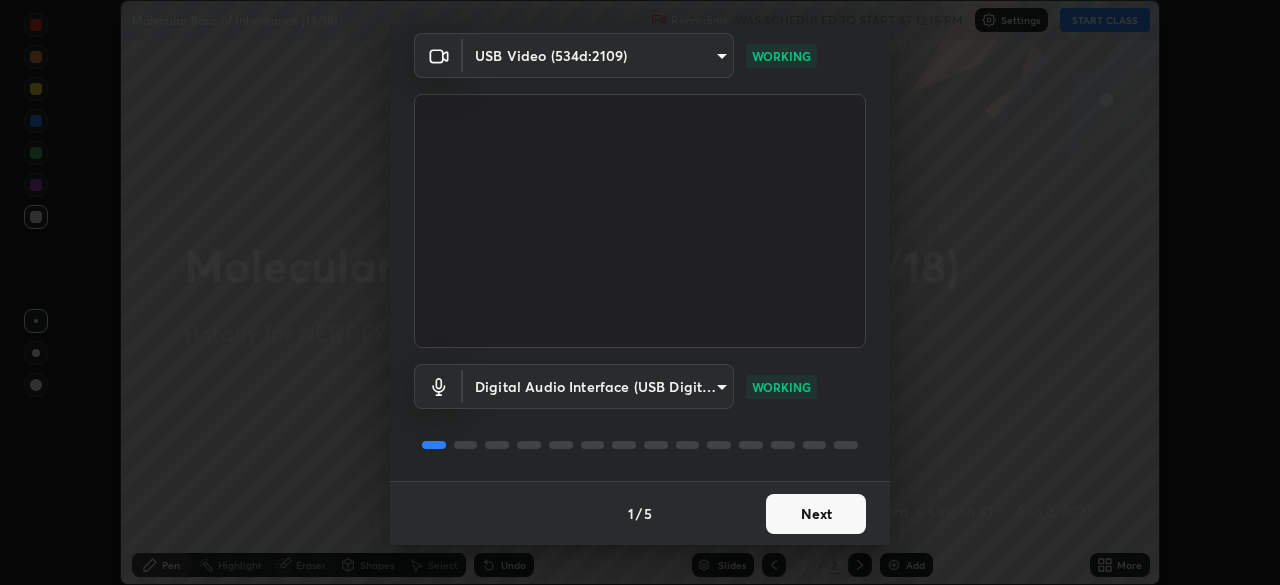 scroll, scrollTop: 0, scrollLeft: 0, axis: both 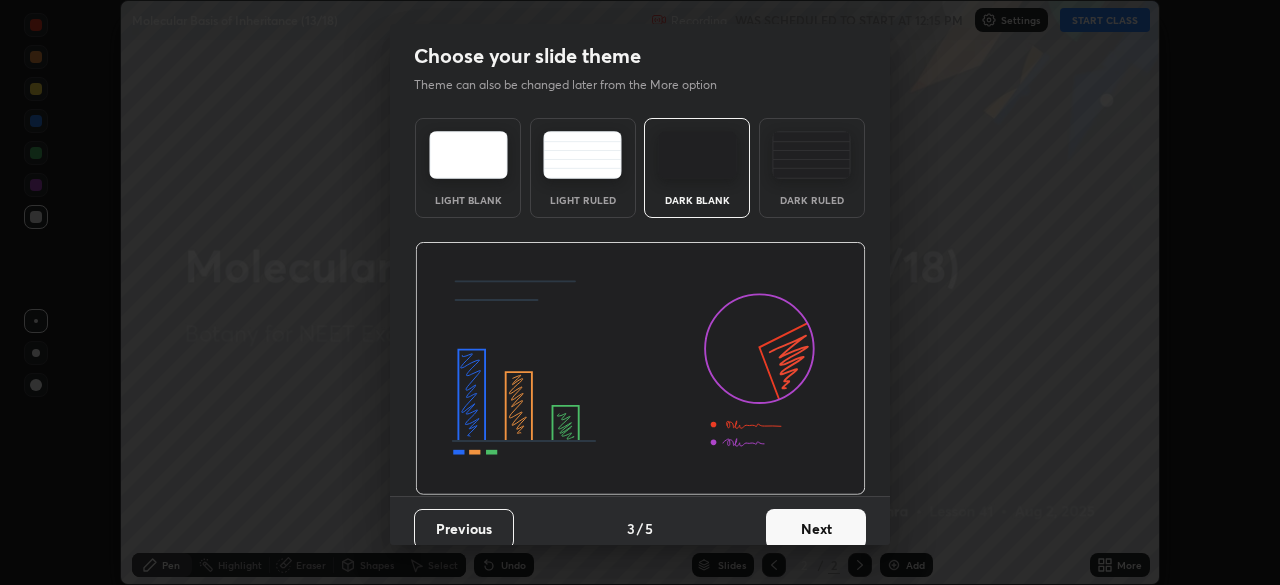 click on "Next" at bounding box center (816, 529) 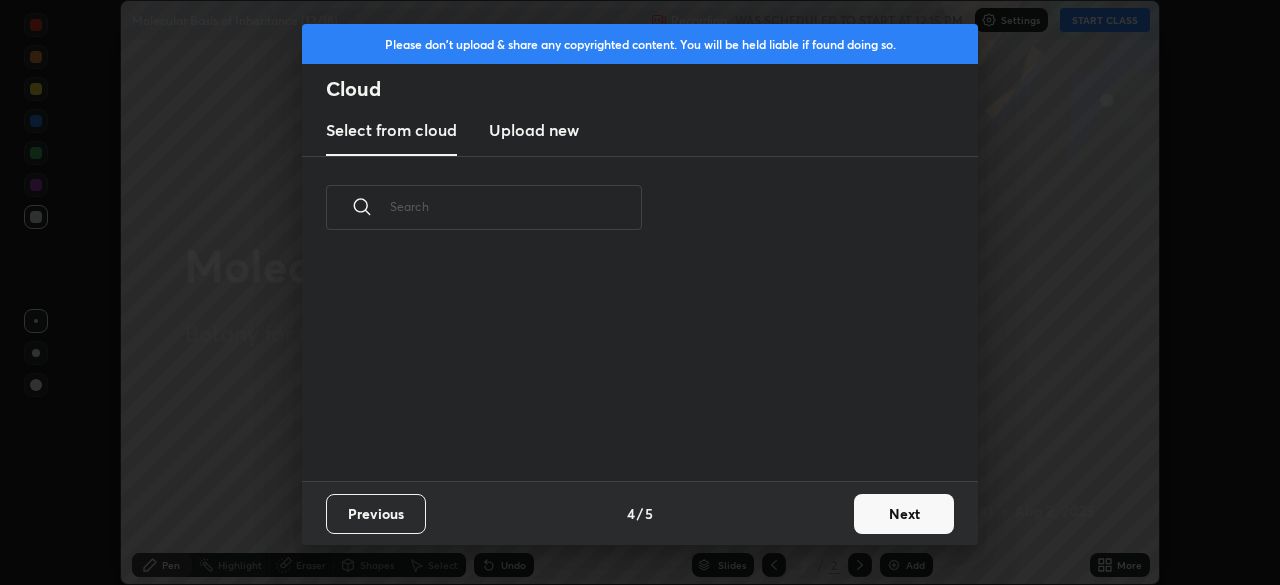 click on "Next" at bounding box center [904, 514] 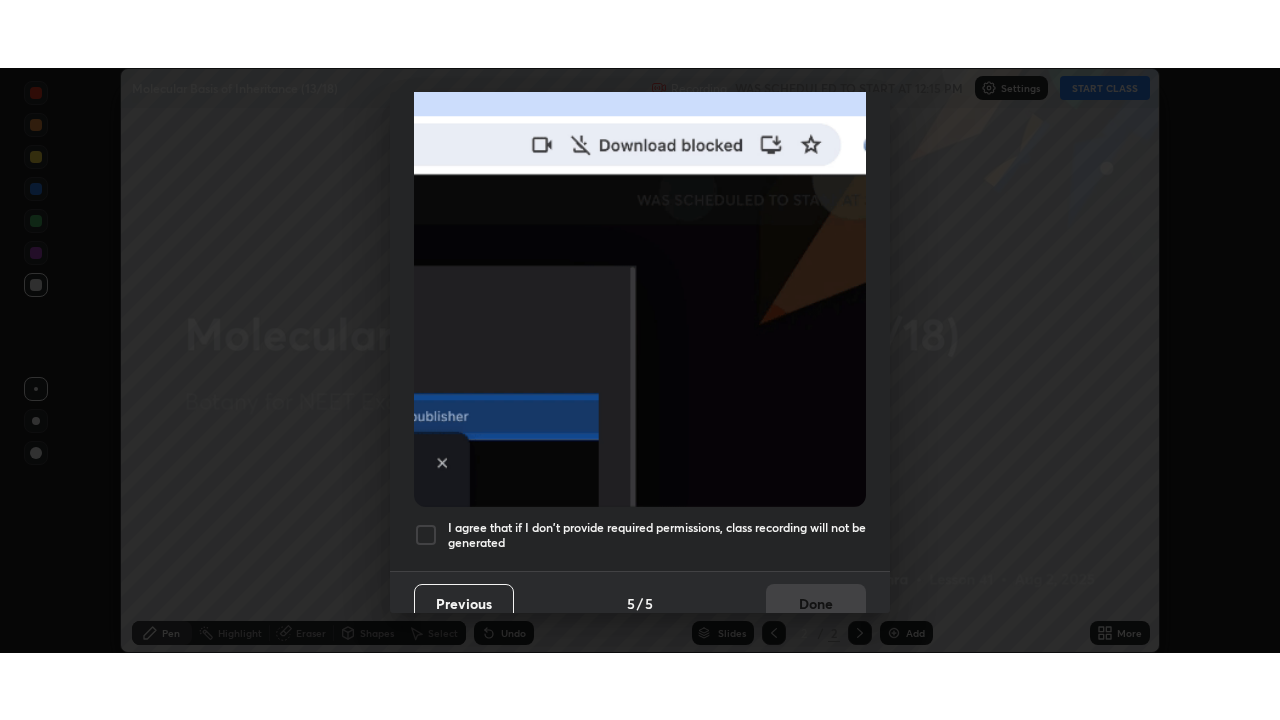 scroll, scrollTop: 479, scrollLeft: 0, axis: vertical 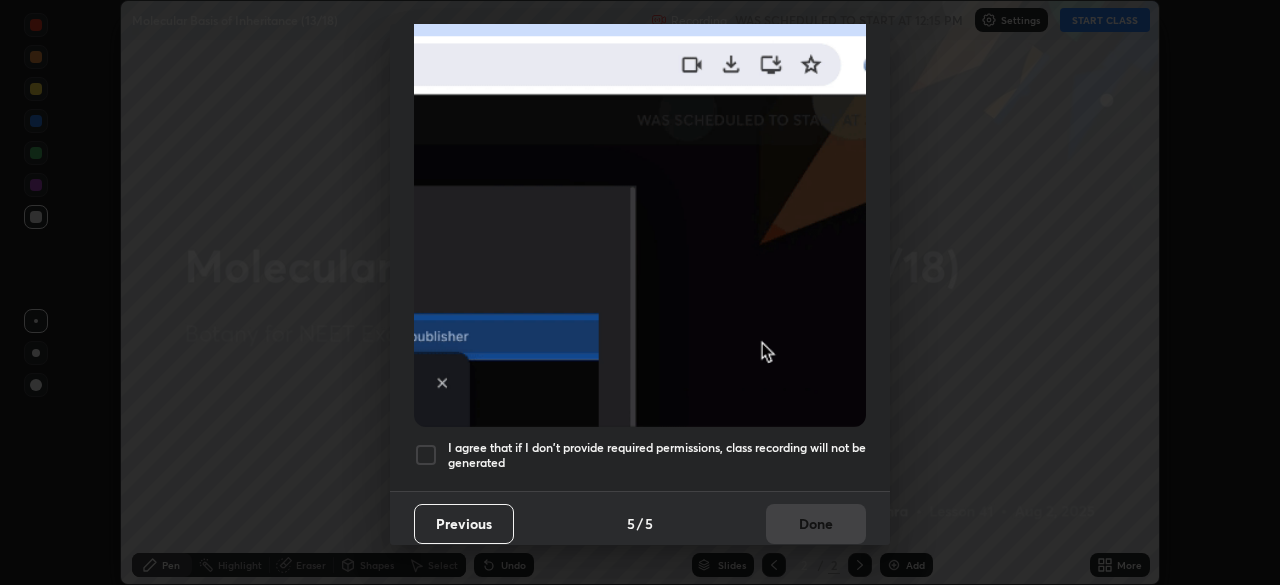 click at bounding box center [426, 455] 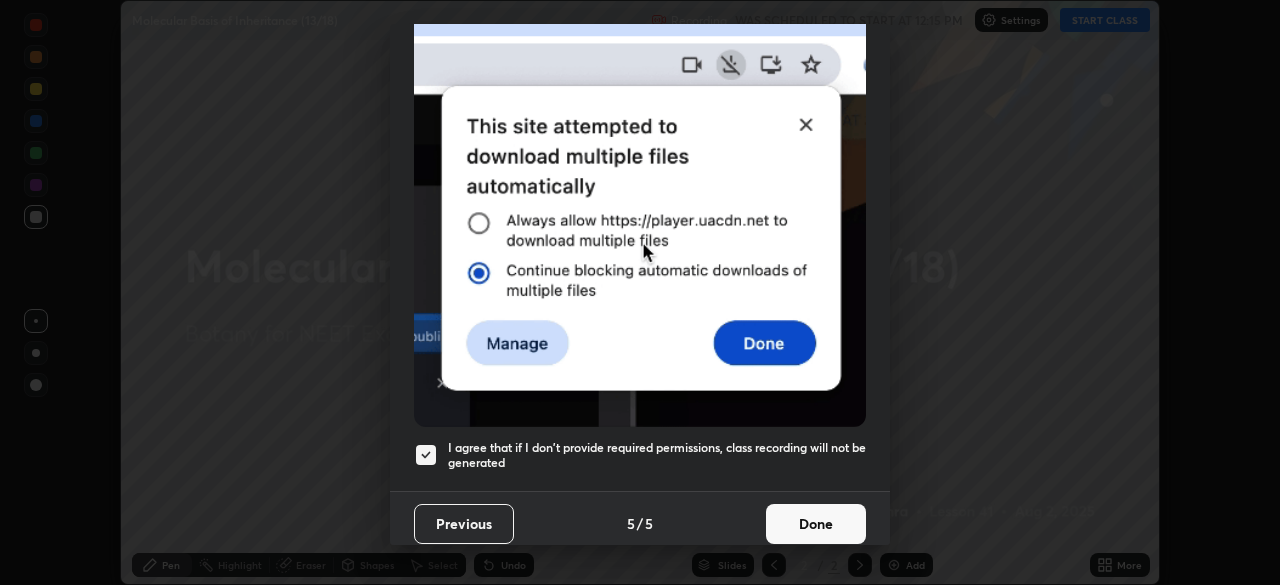 click on "Done" at bounding box center [816, 524] 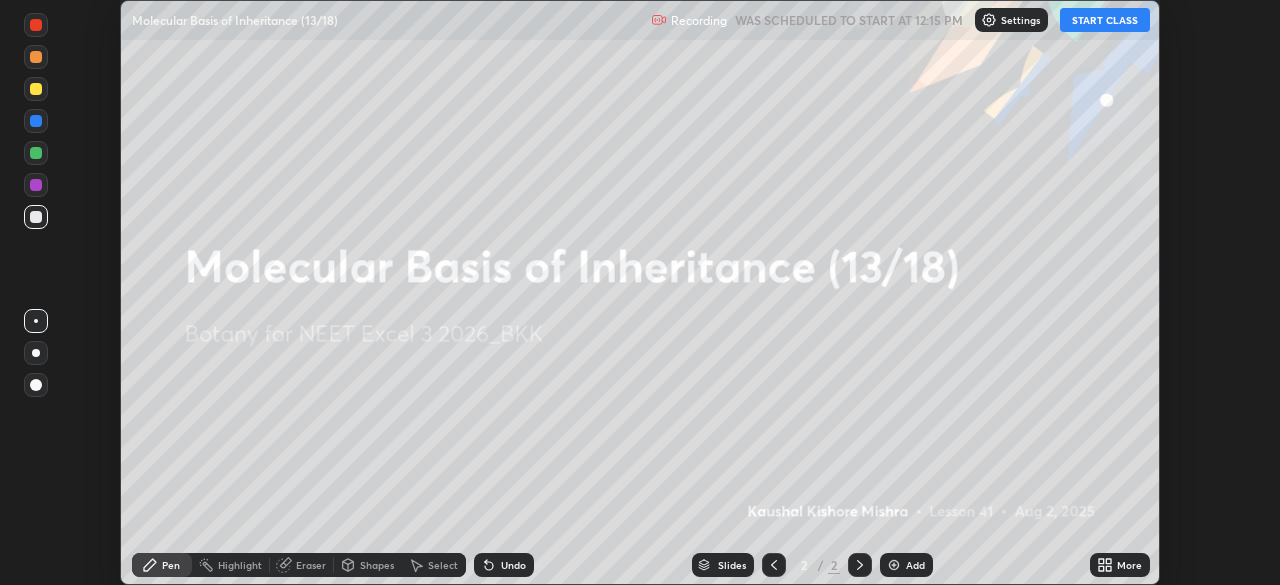 click 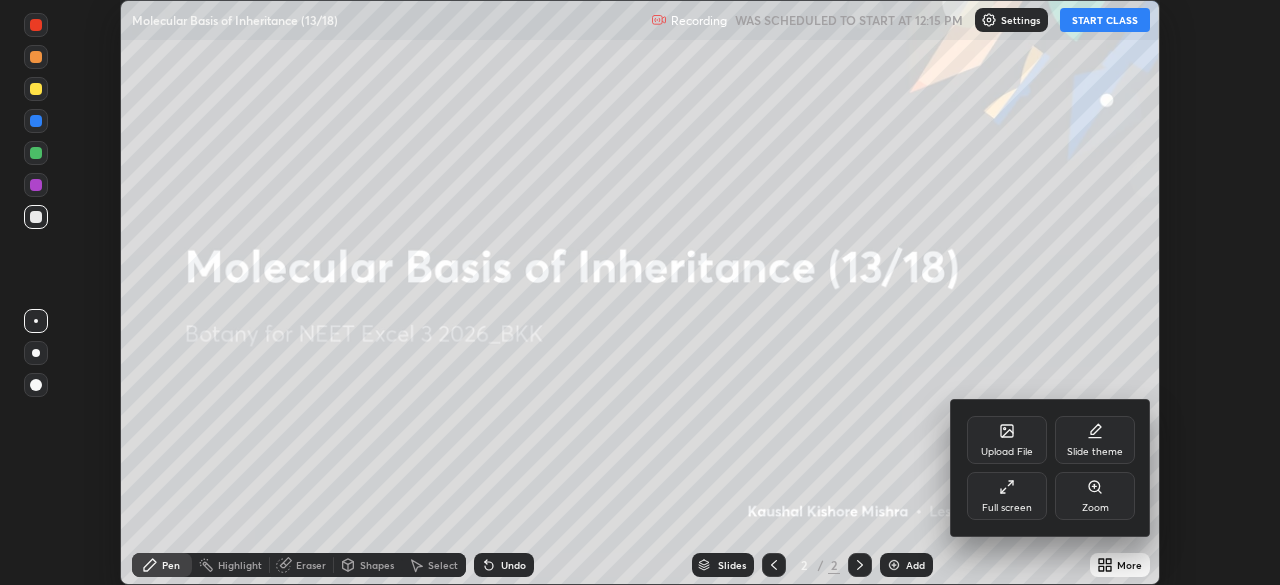 click 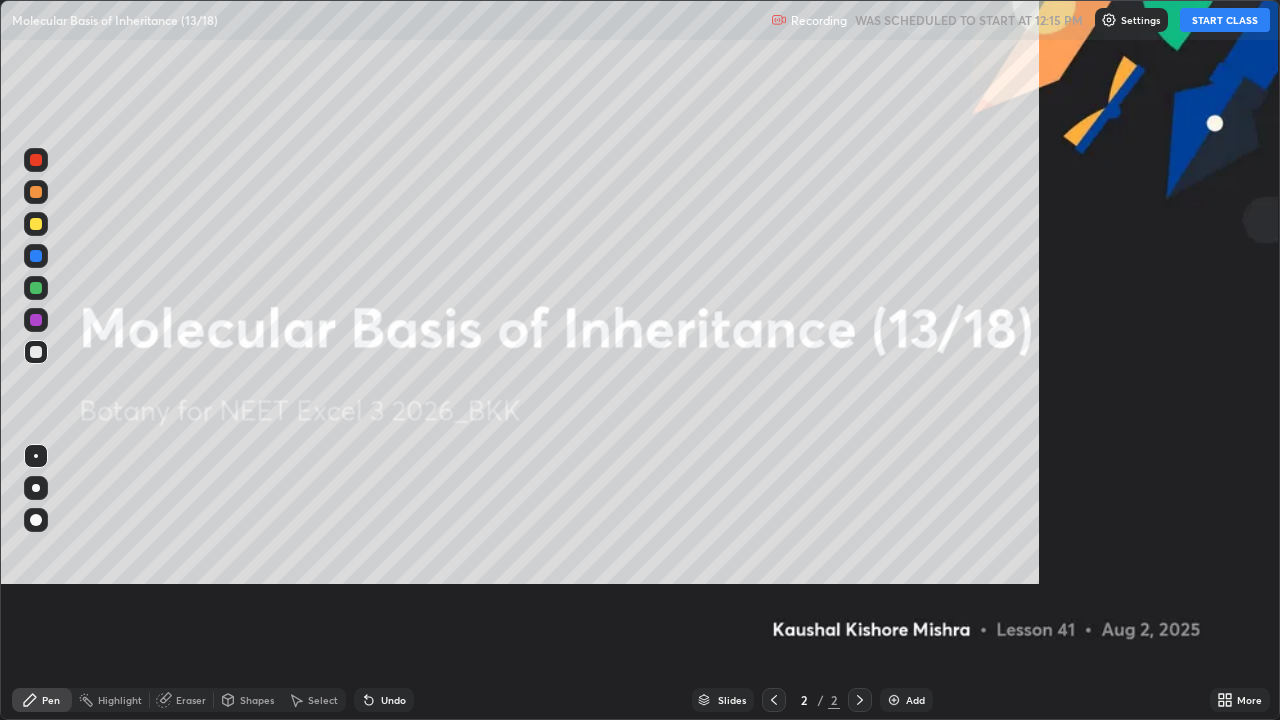 scroll, scrollTop: 99280, scrollLeft: 98720, axis: both 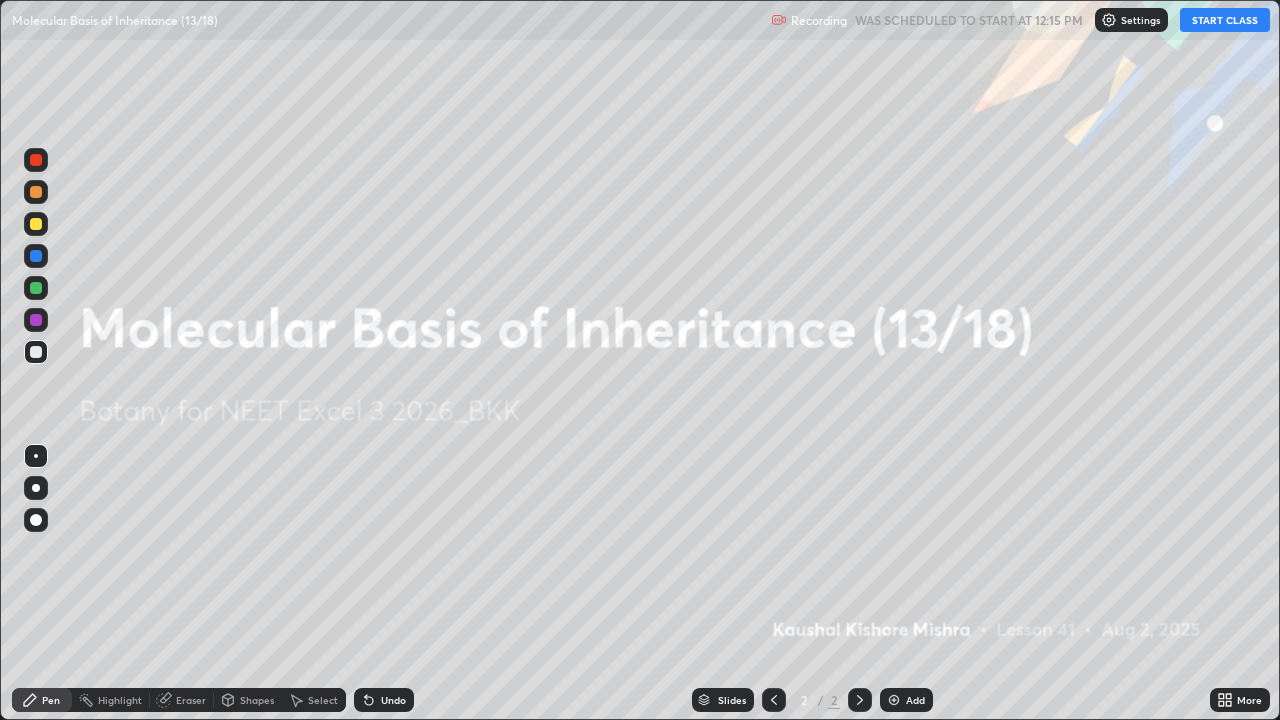 click on "START CLASS" at bounding box center (1225, 20) 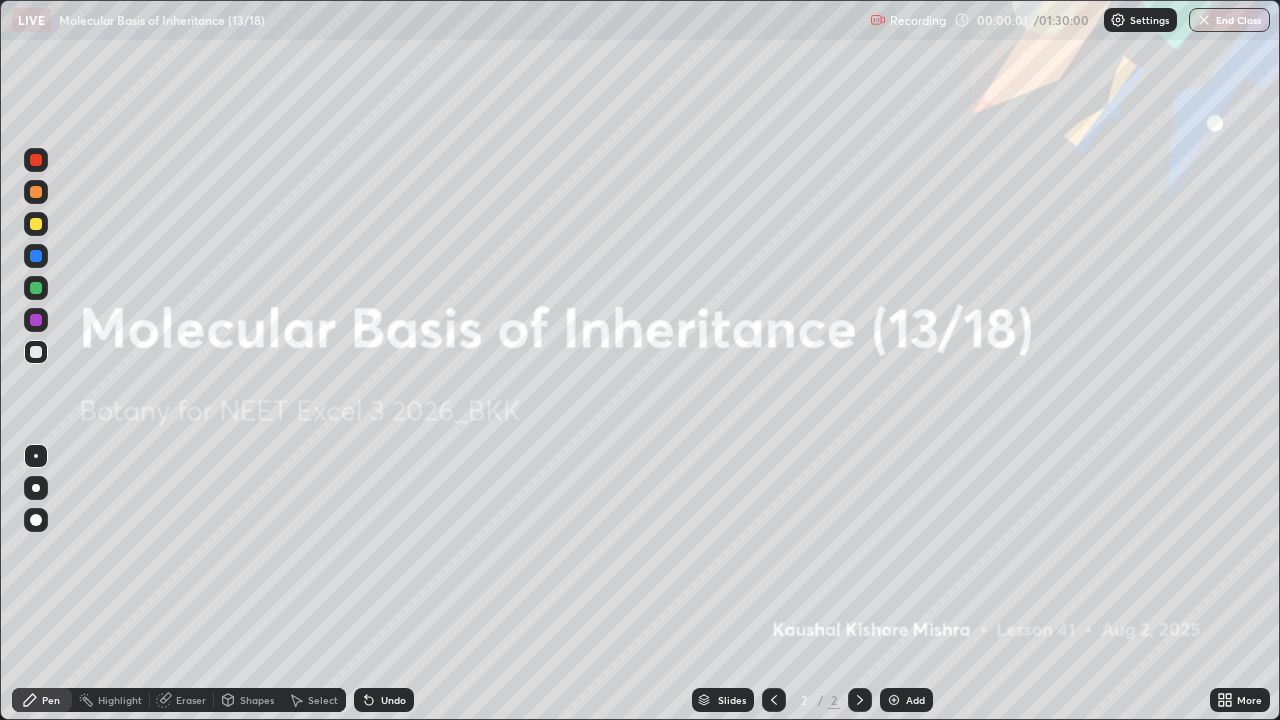 click on "Add" at bounding box center (906, 700) 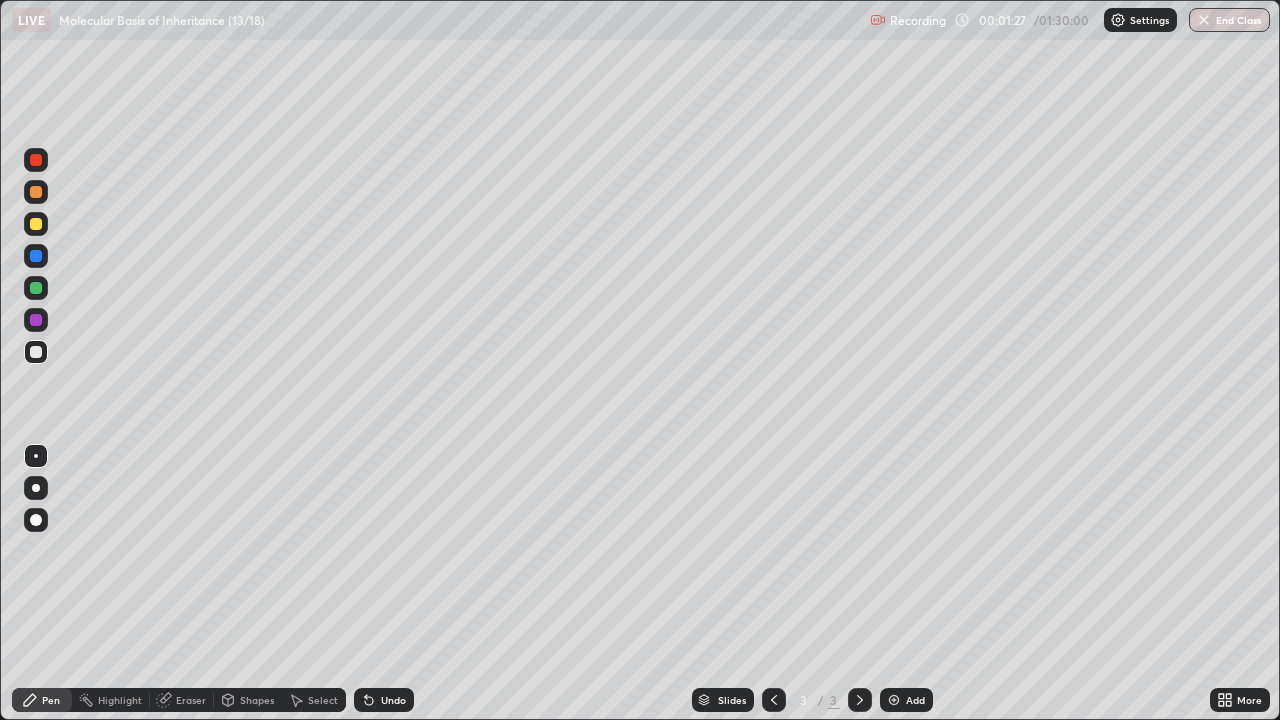 click at bounding box center [36, 224] 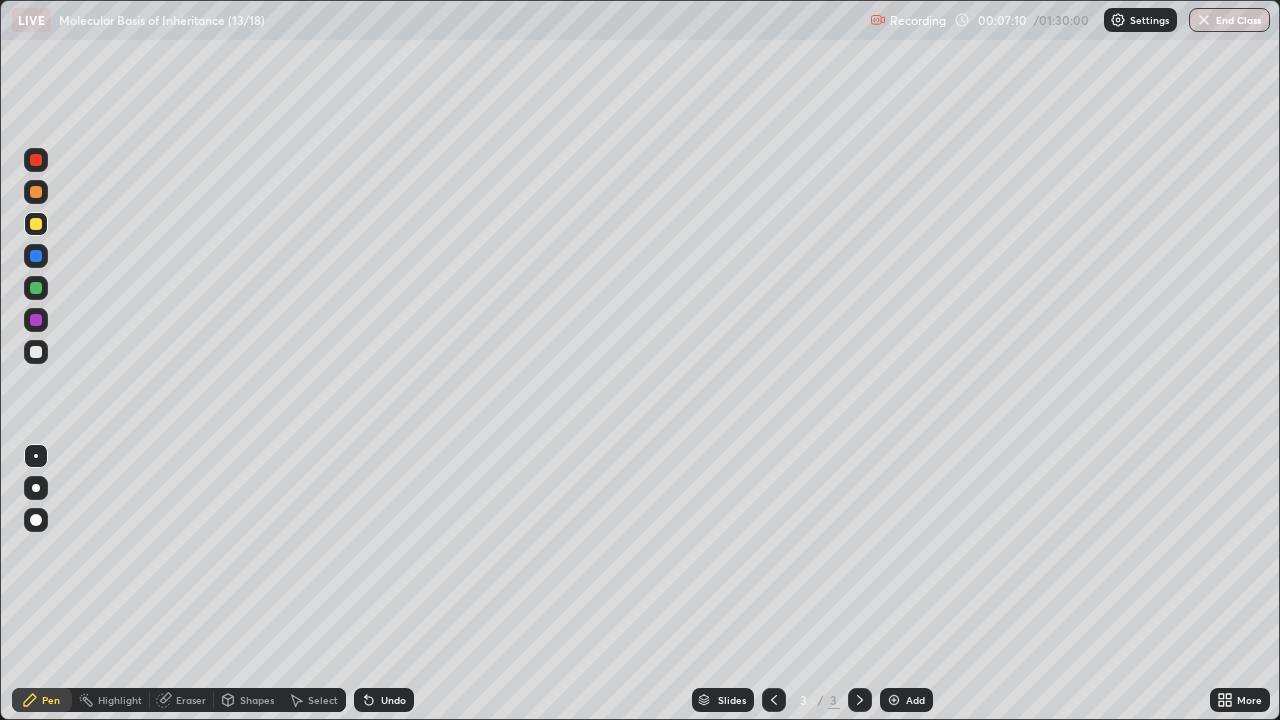click at bounding box center [36, 352] 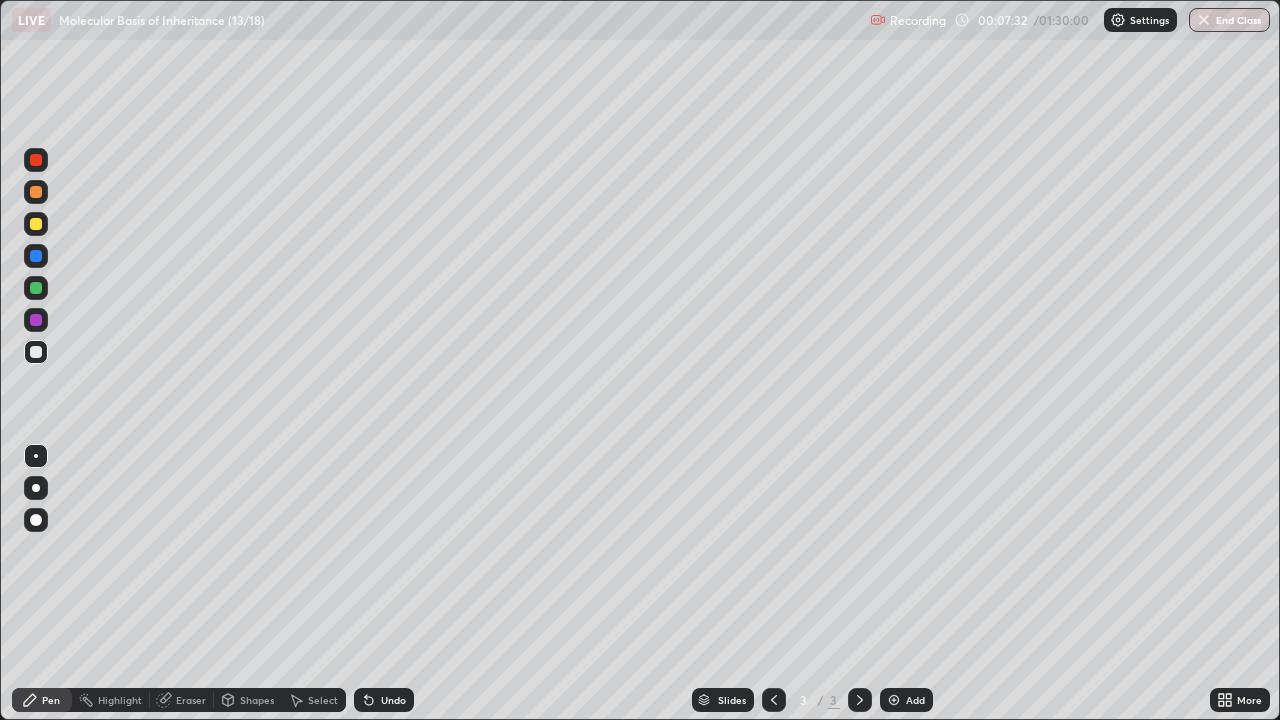 click at bounding box center [36, 288] 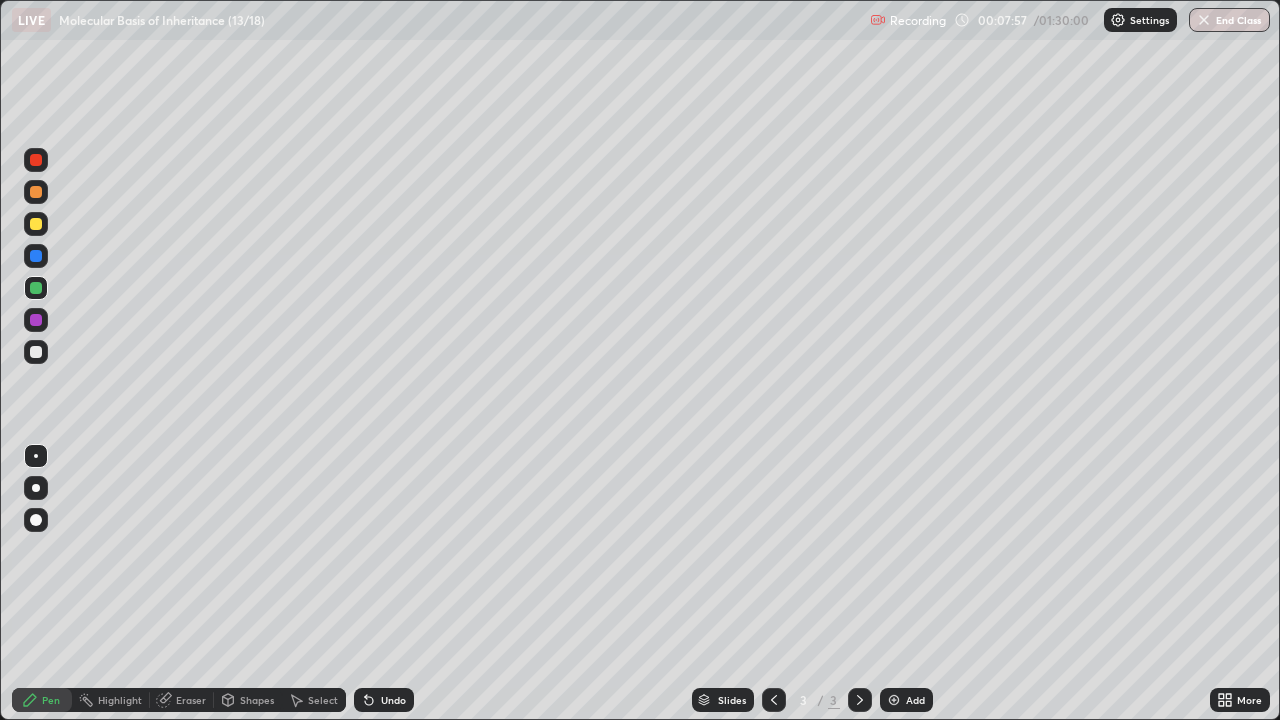 click at bounding box center (36, 352) 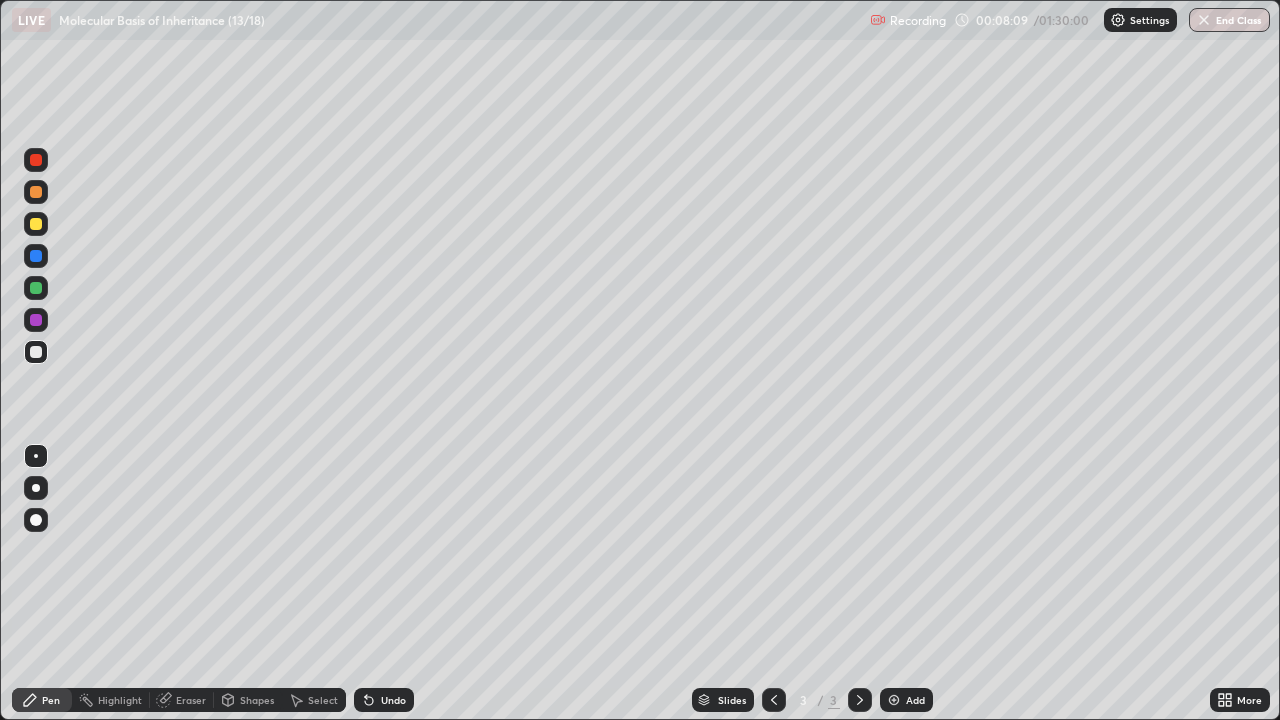 click on "Eraser" at bounding box center (182, 700) 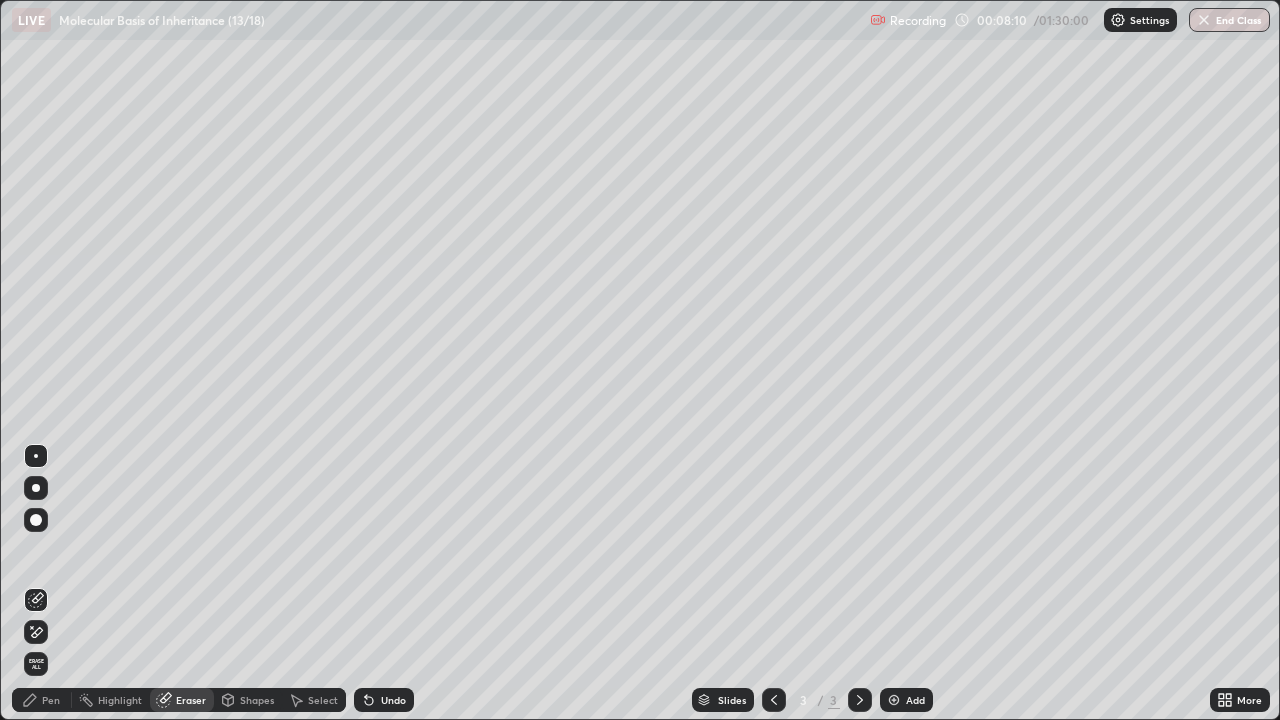 click on "Pen" at bounding box center [51, 700] 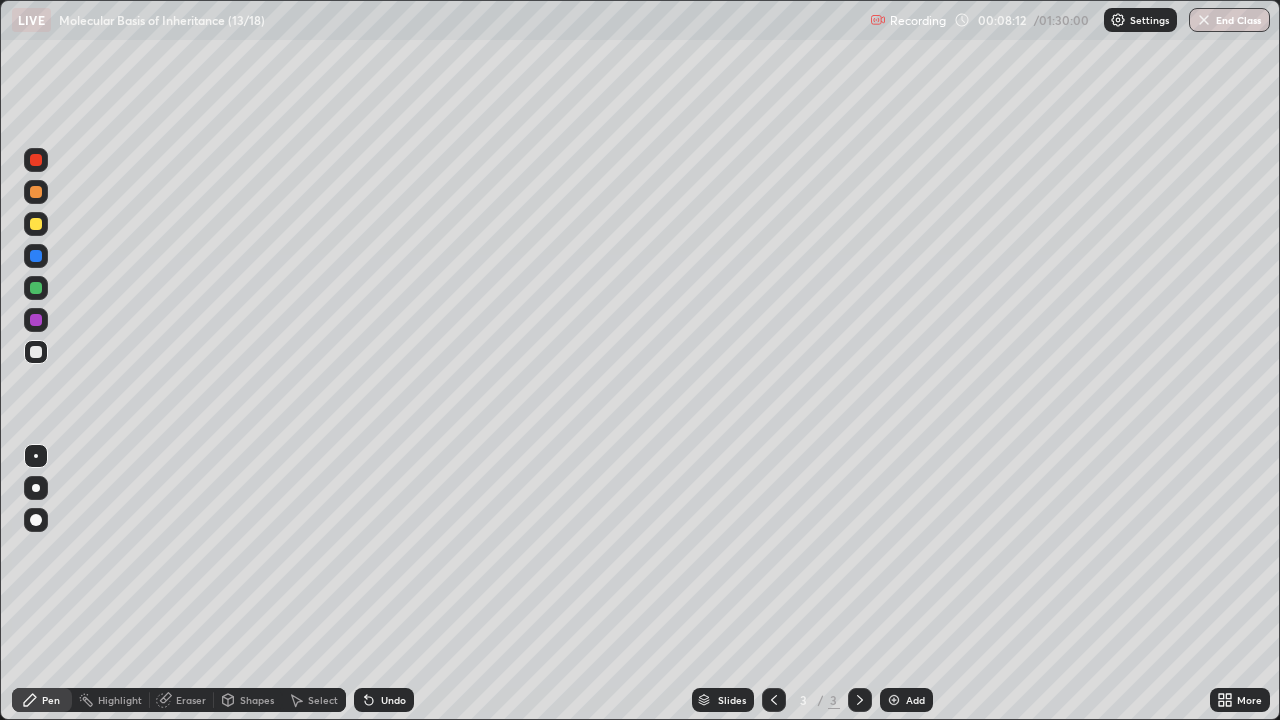 click at bounding box center (36, 288) 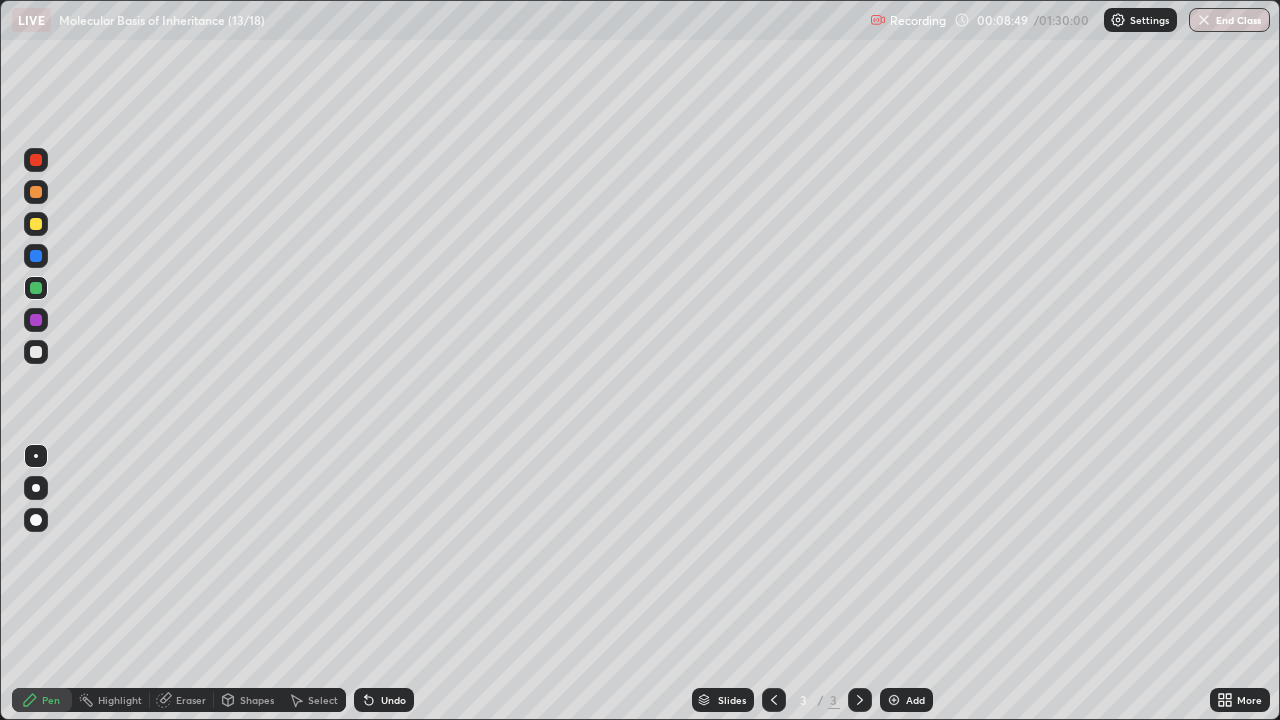 click at bounding box center [36, 352] 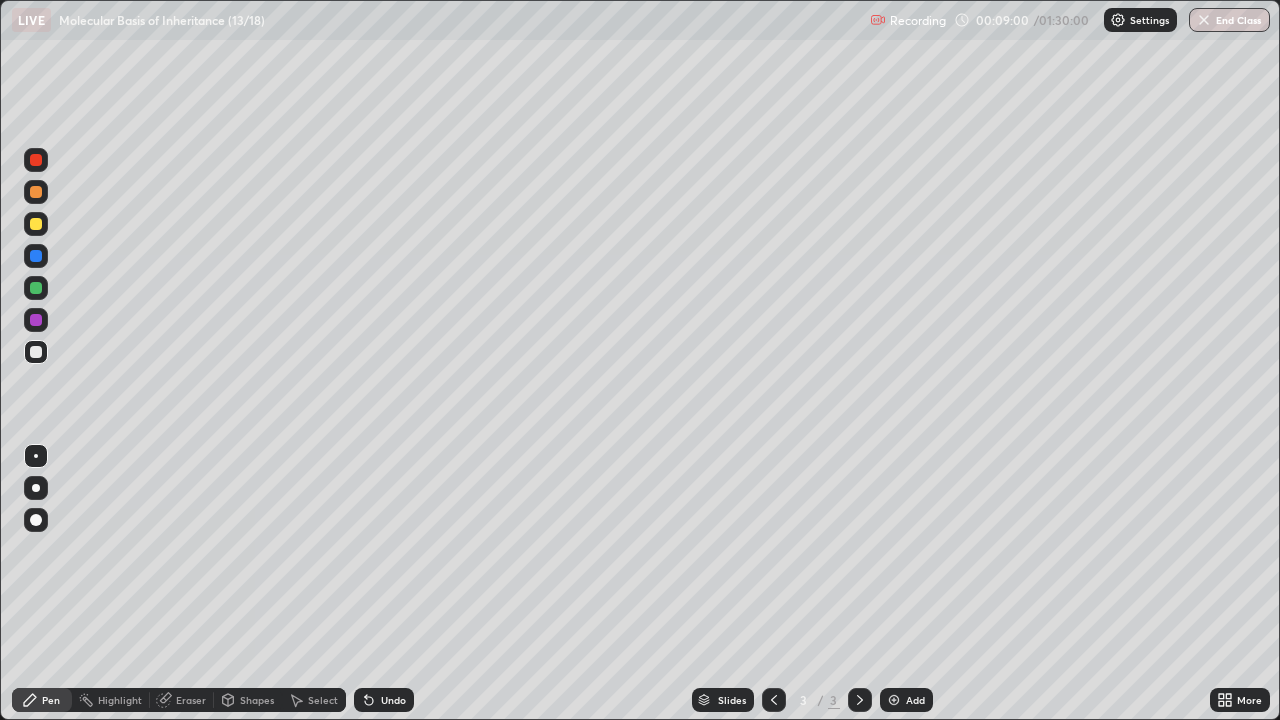 click at bounding box center [36, 224] 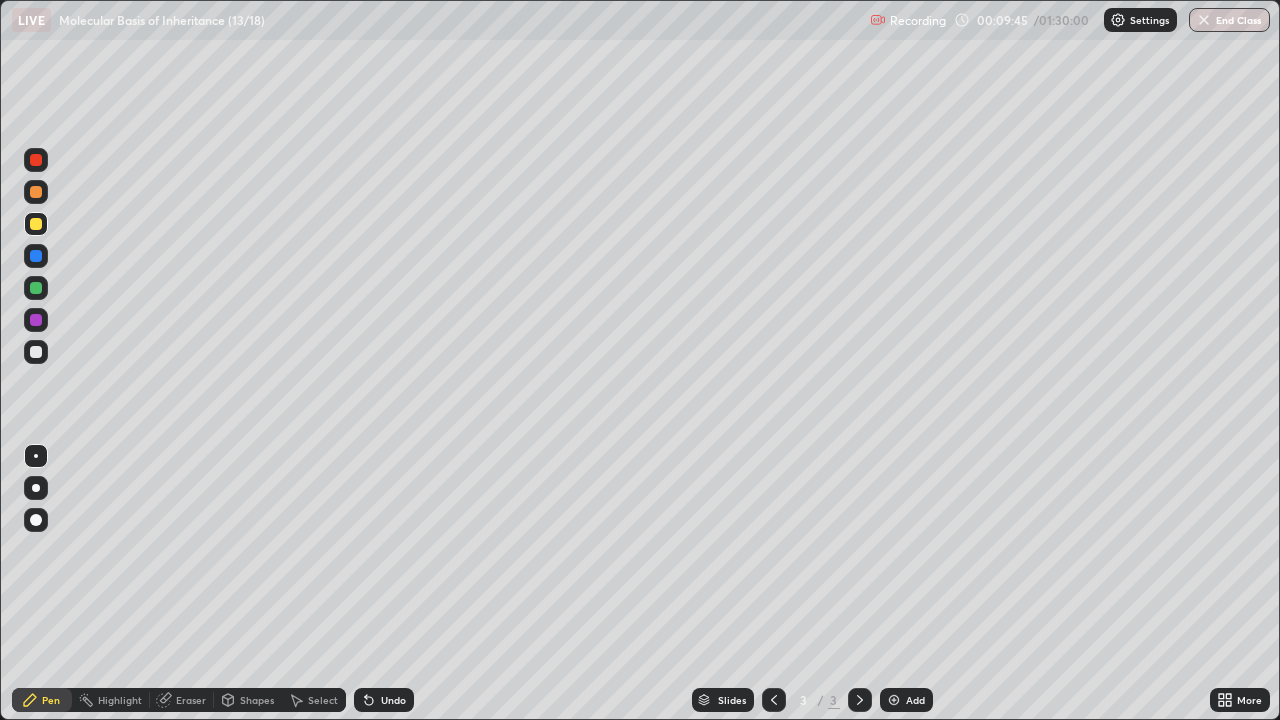 click at bounding box center [36, 352] 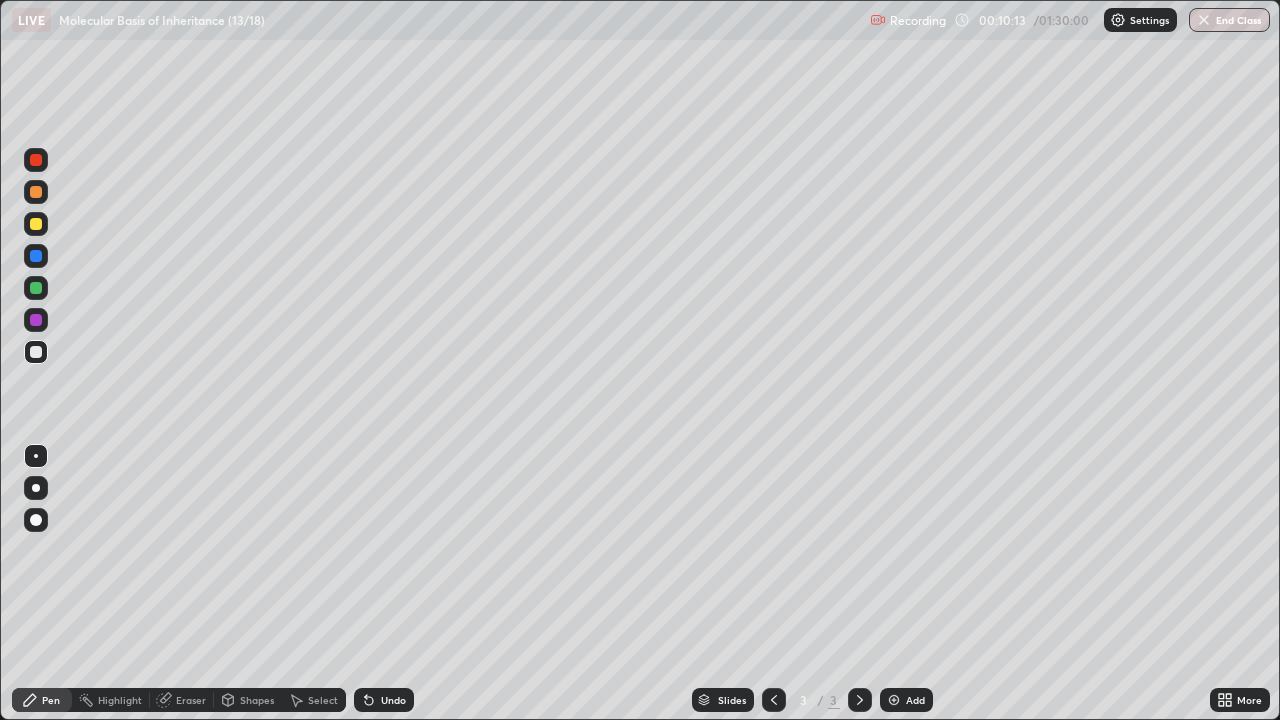click at bounding box center (36, 288) 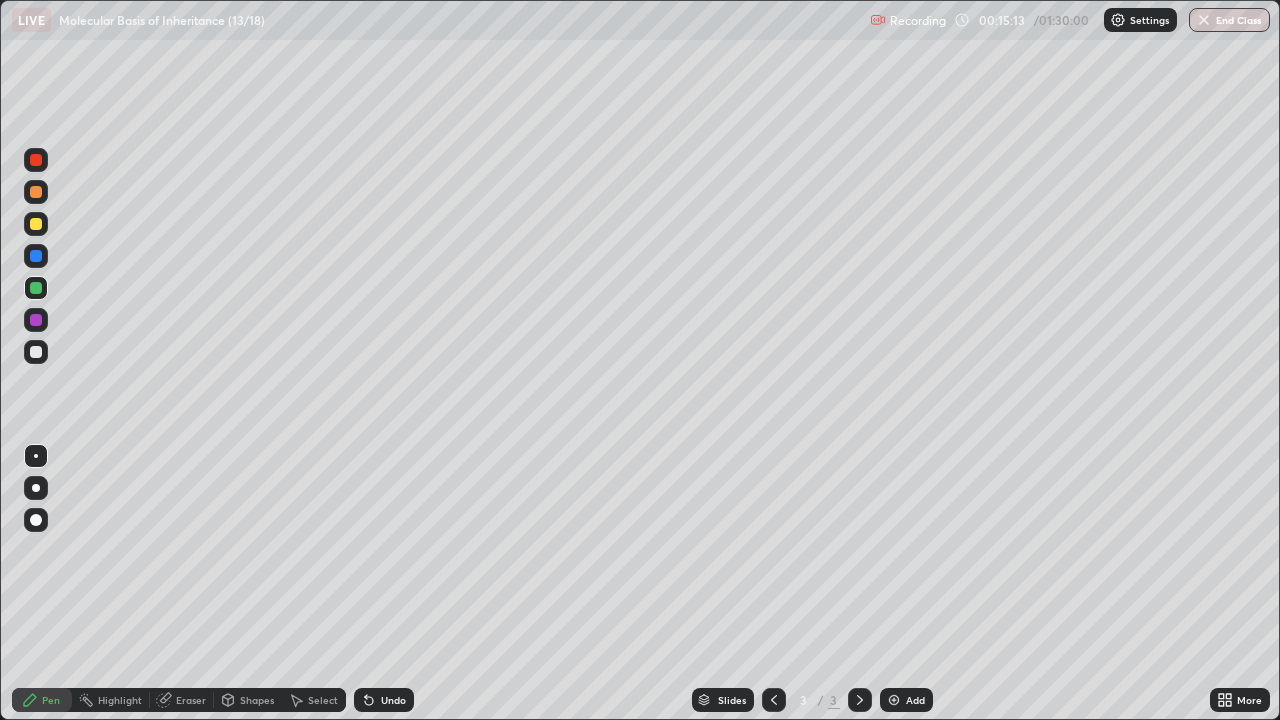 click at bounding box center (36, 192) 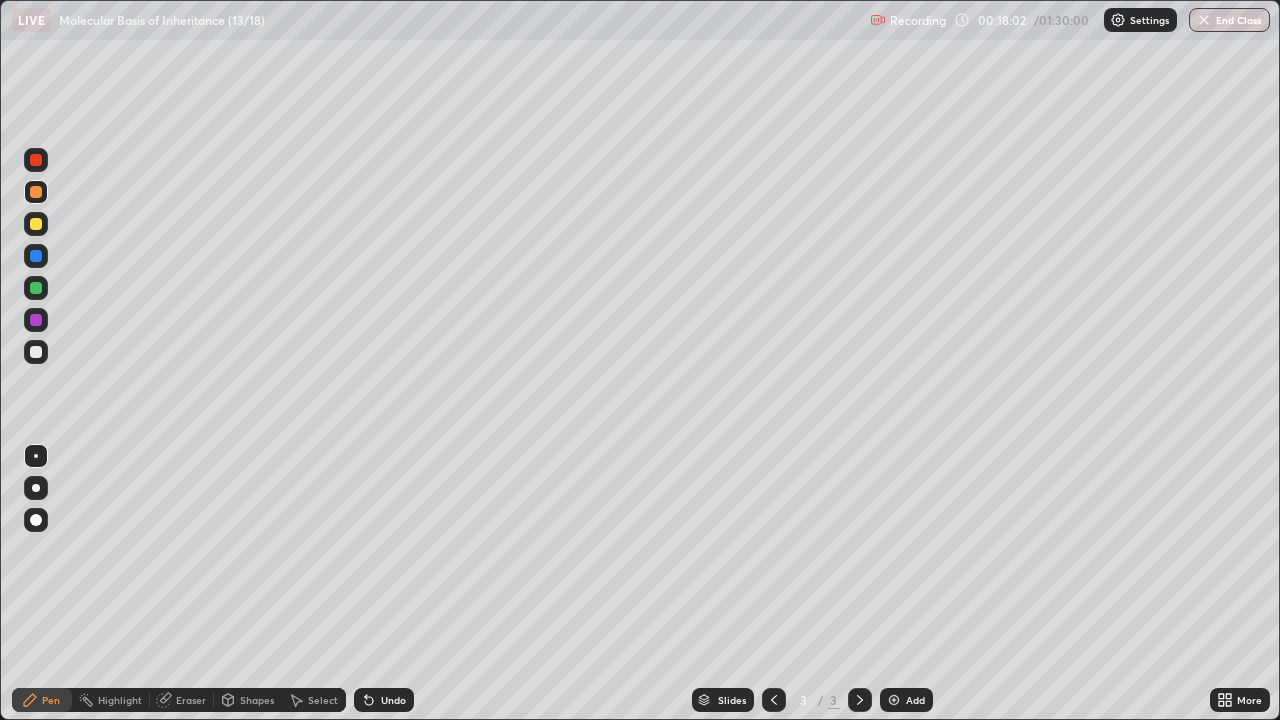click at bounding box center (894, 700) 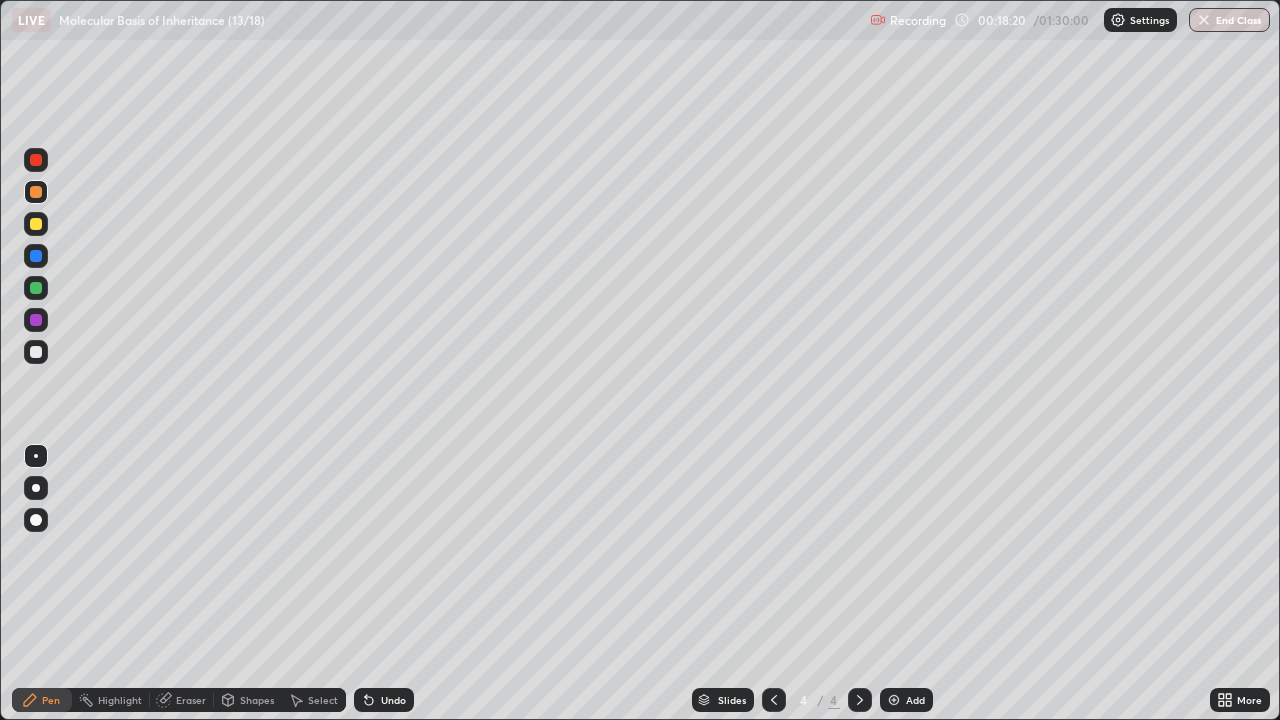 click at bounding box center (36, 256) 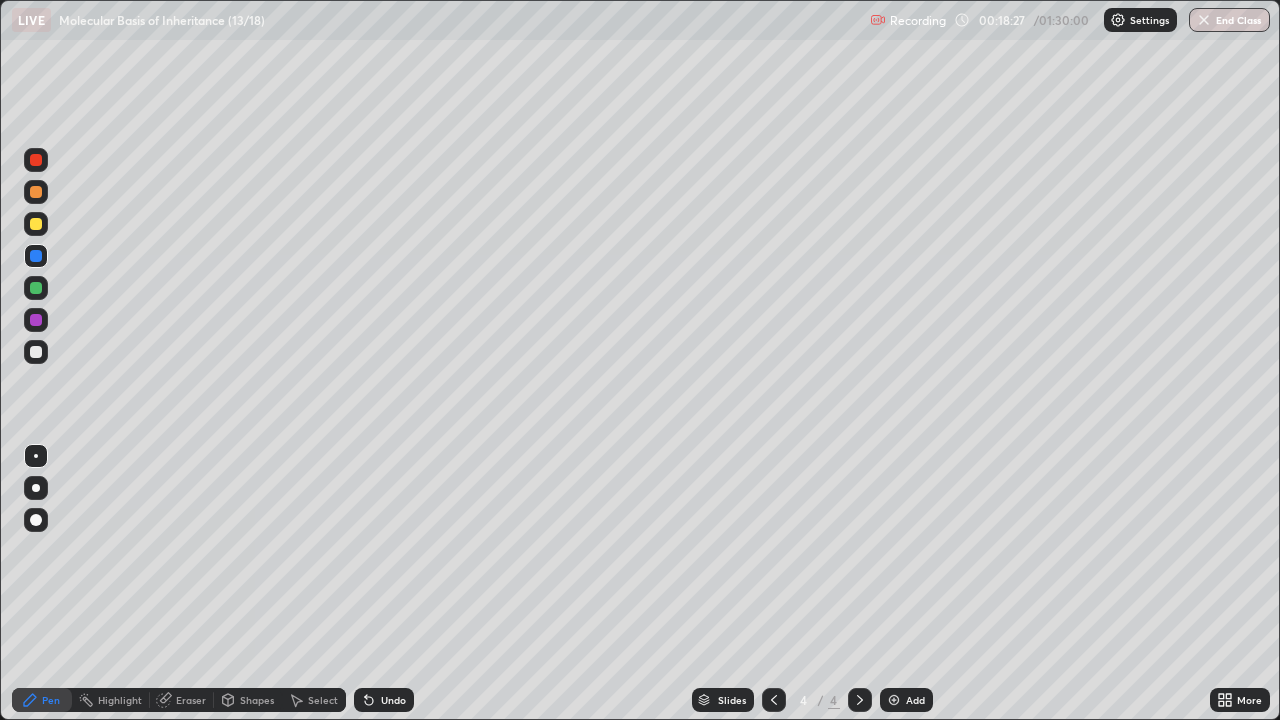 click at bounding box center (36, 192) 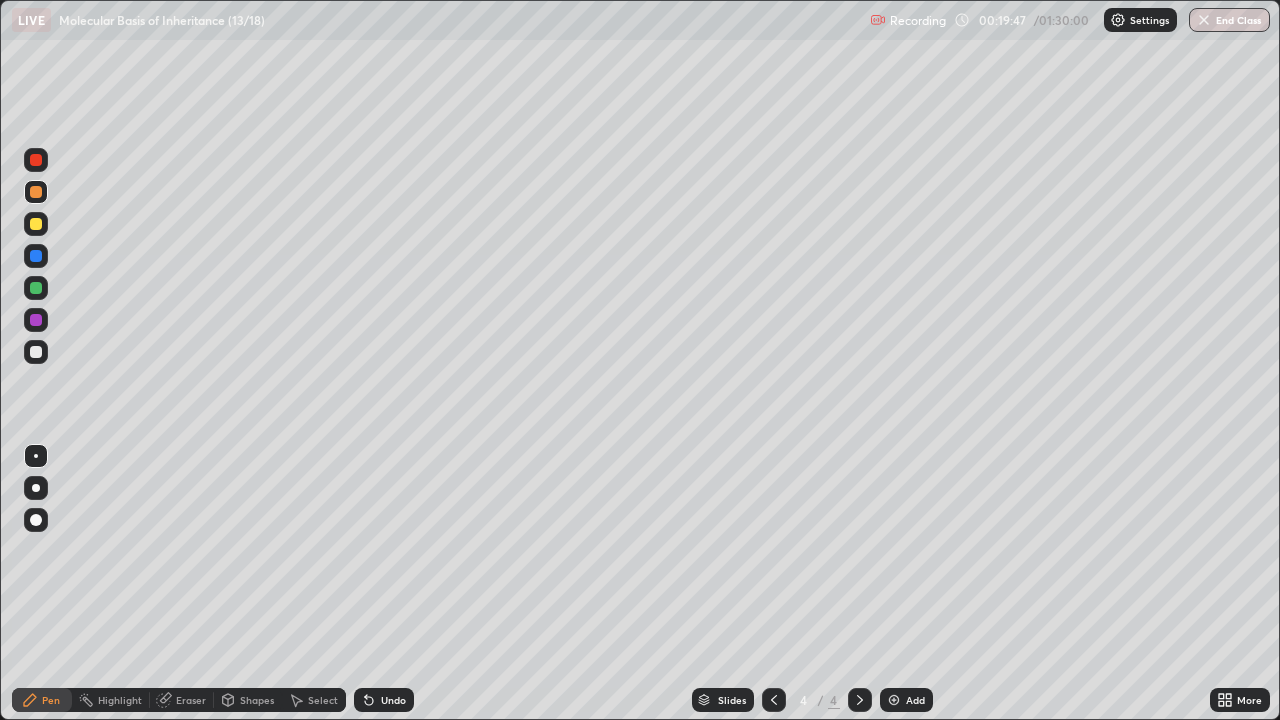click 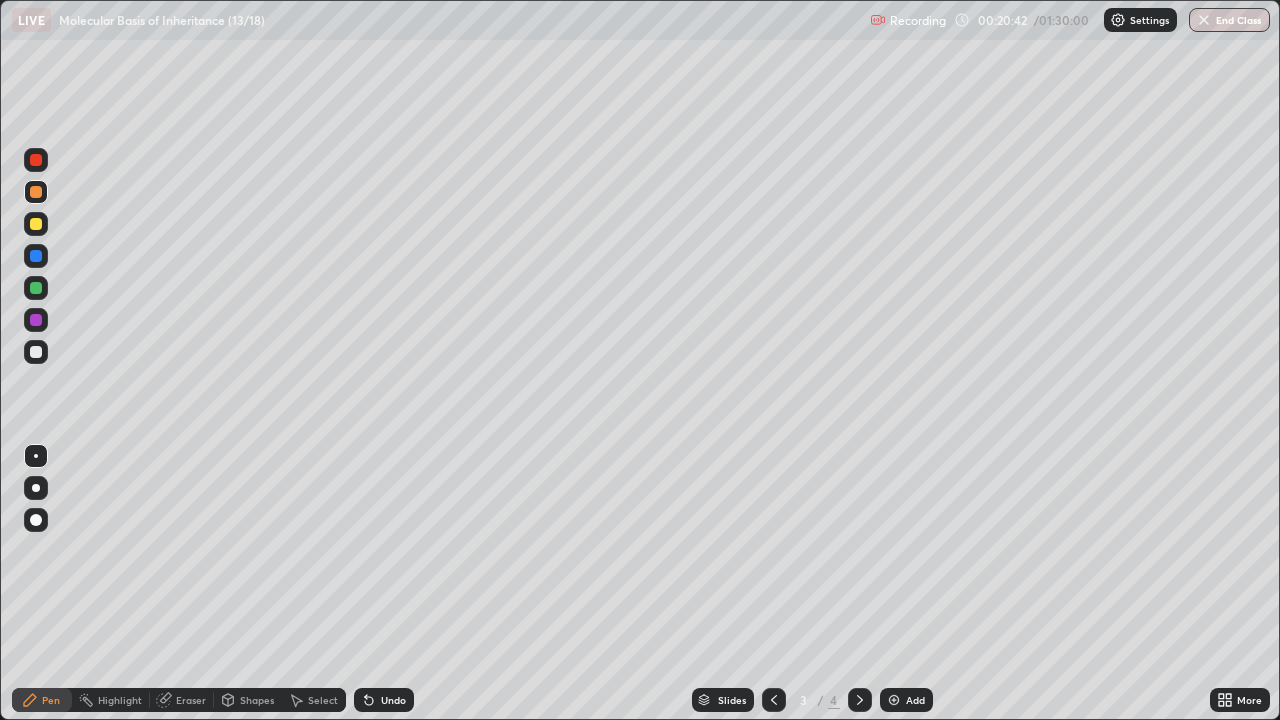 click at bounding box center [894, 700] 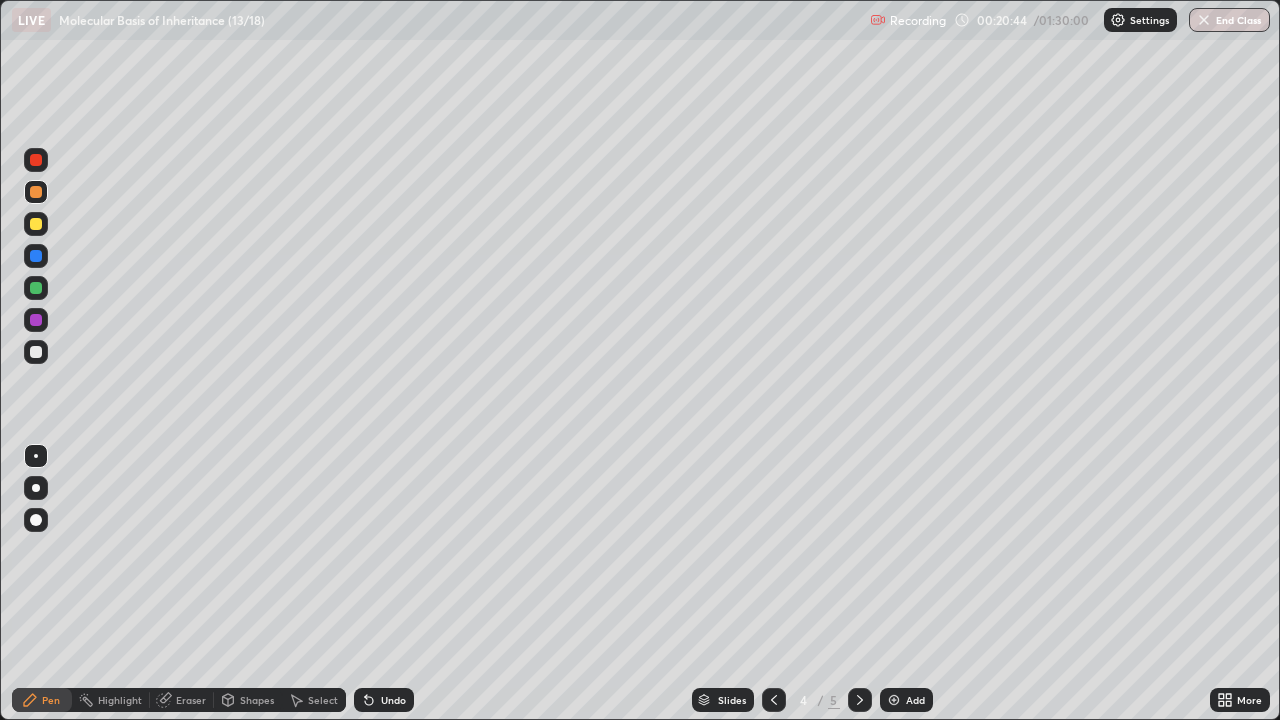 click at bounding box center (36, 224) 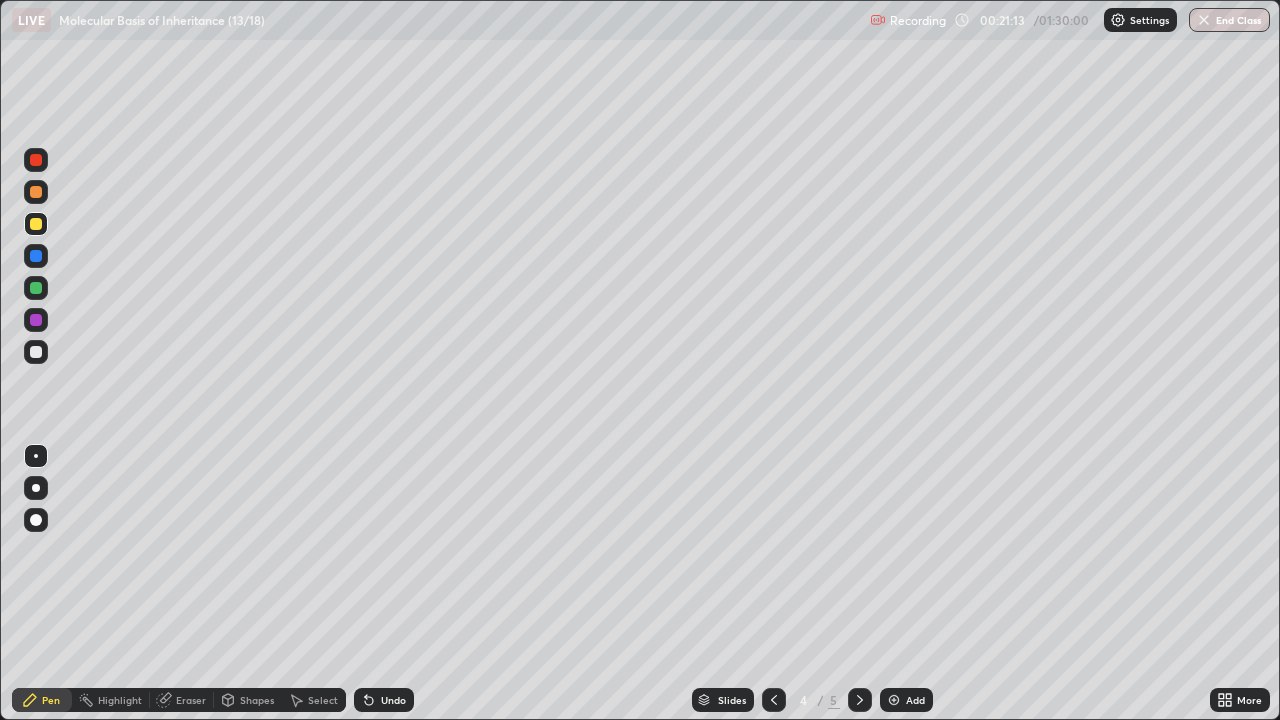 click 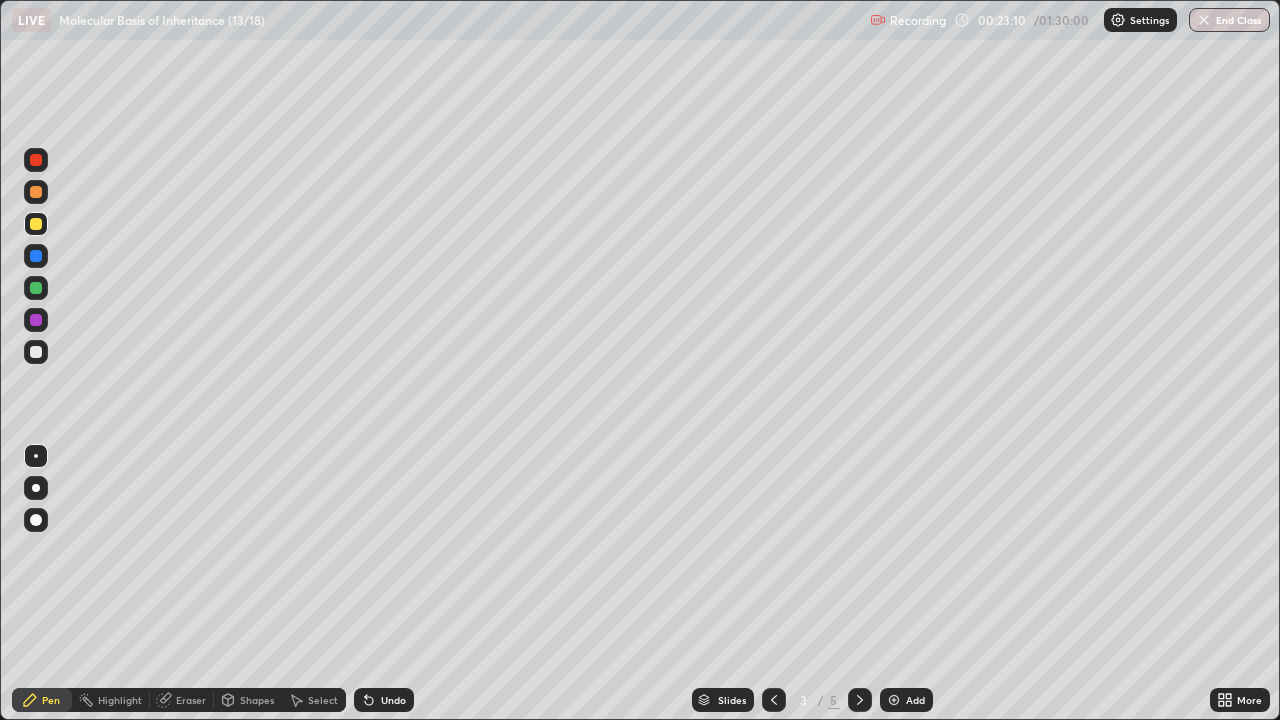 click at bounding box center (894, 700) 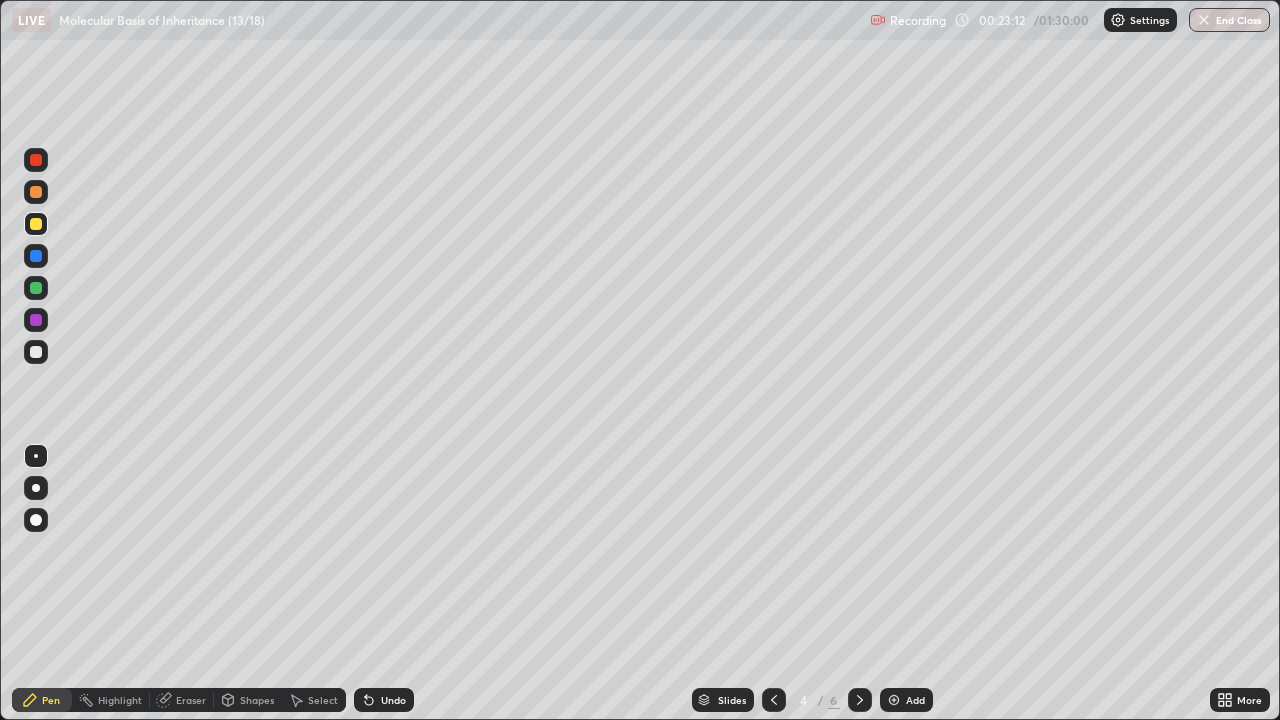 click 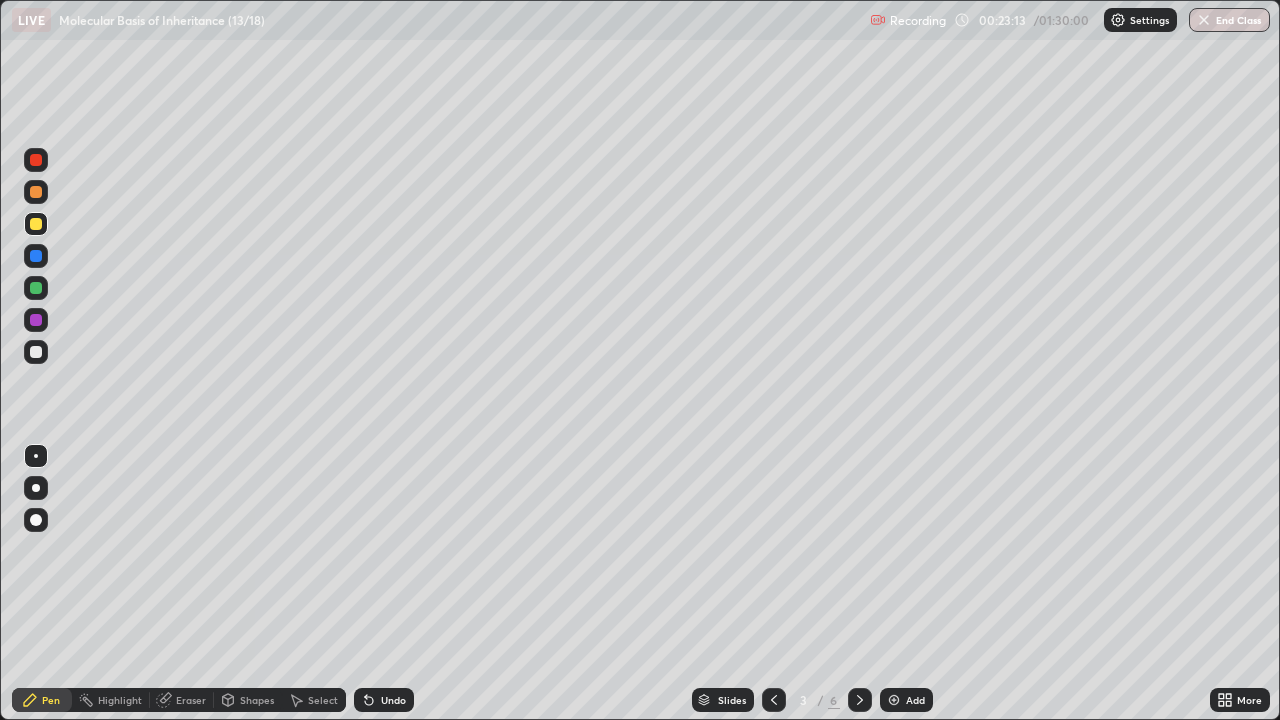 click 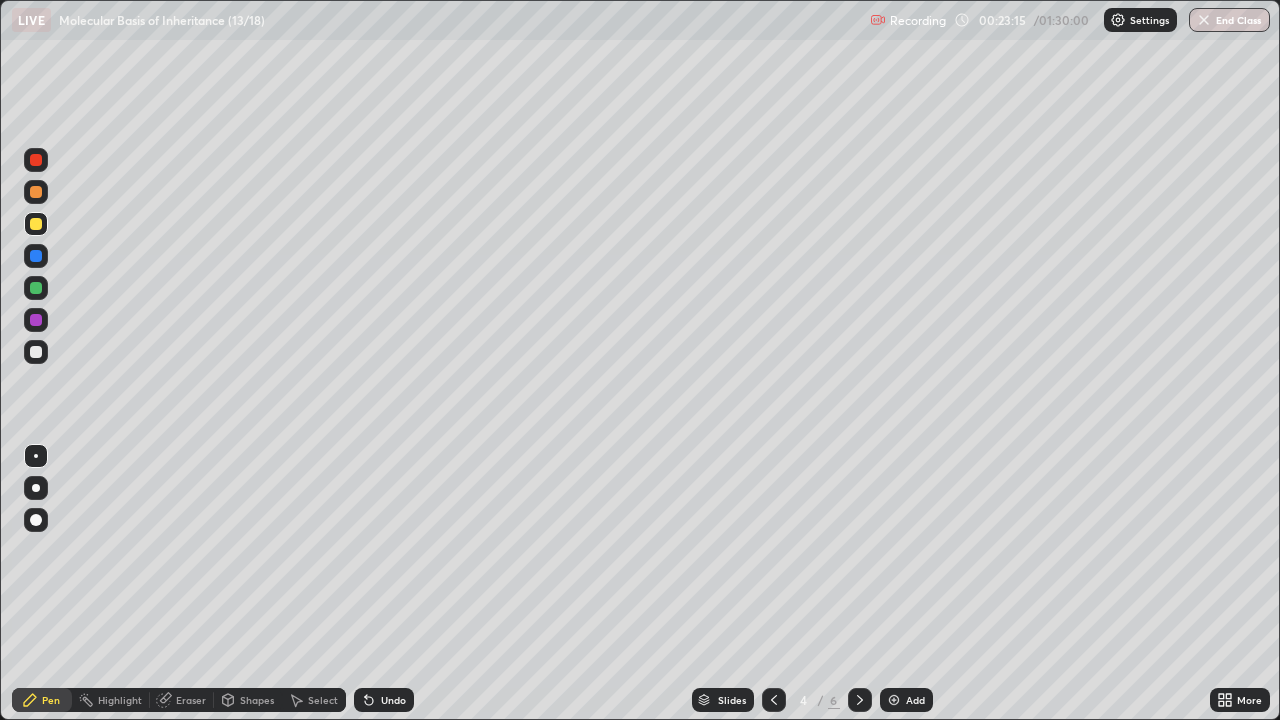 click at bounding box center (774, 700) 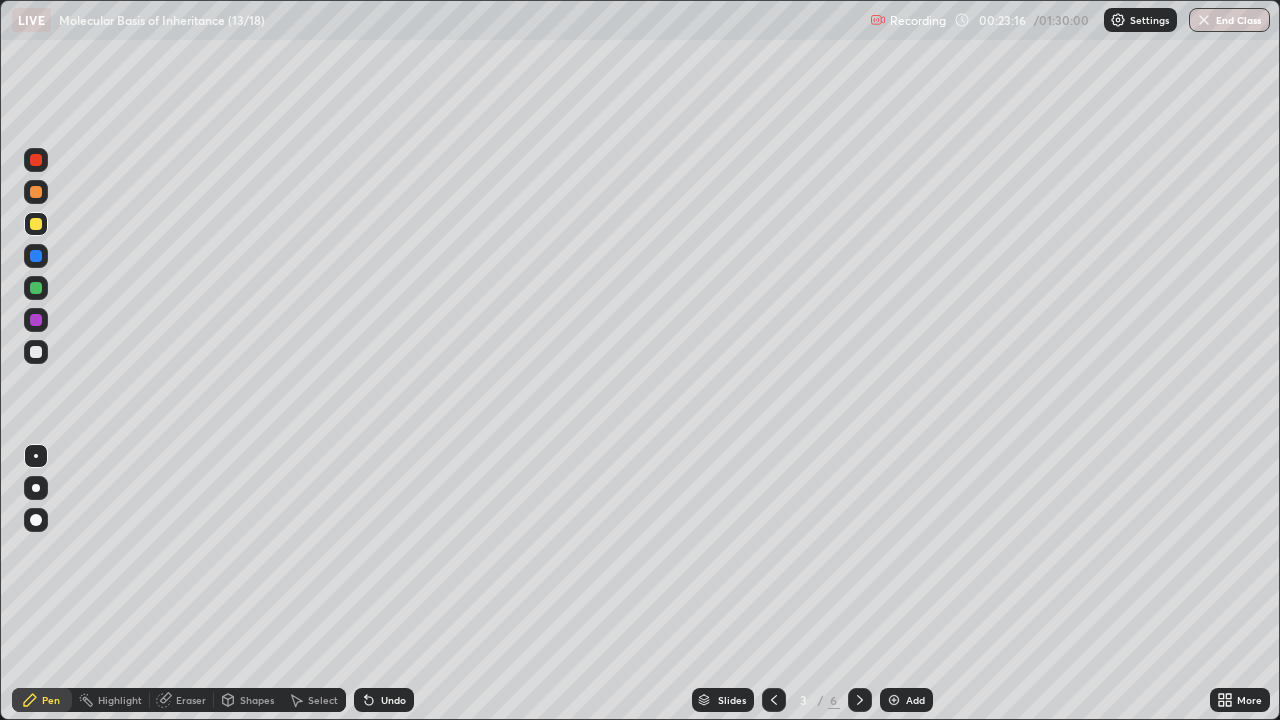 click 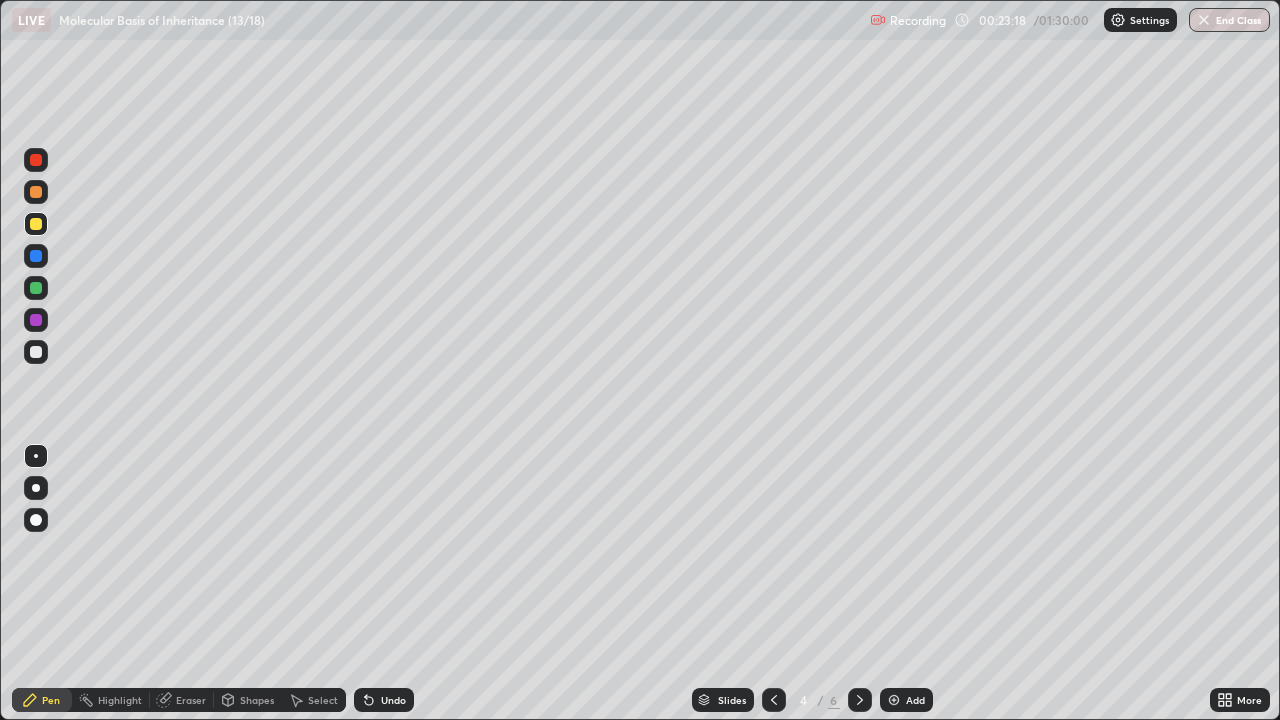 click 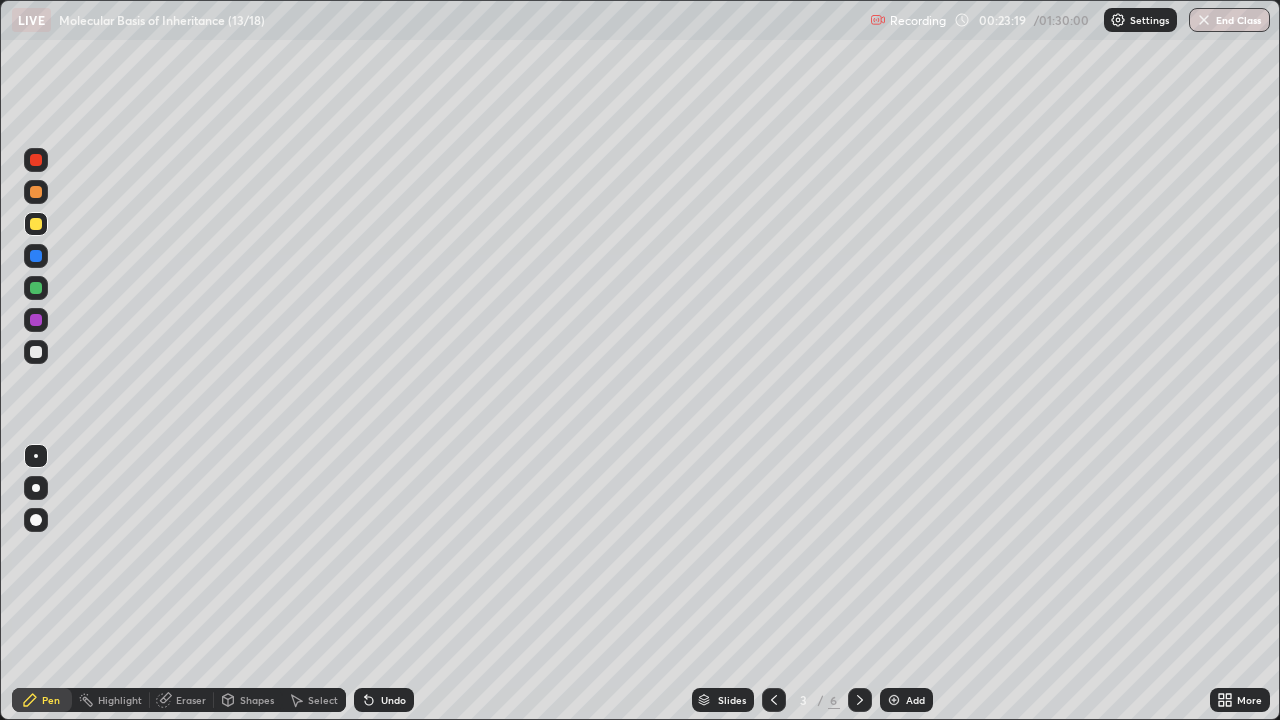 click 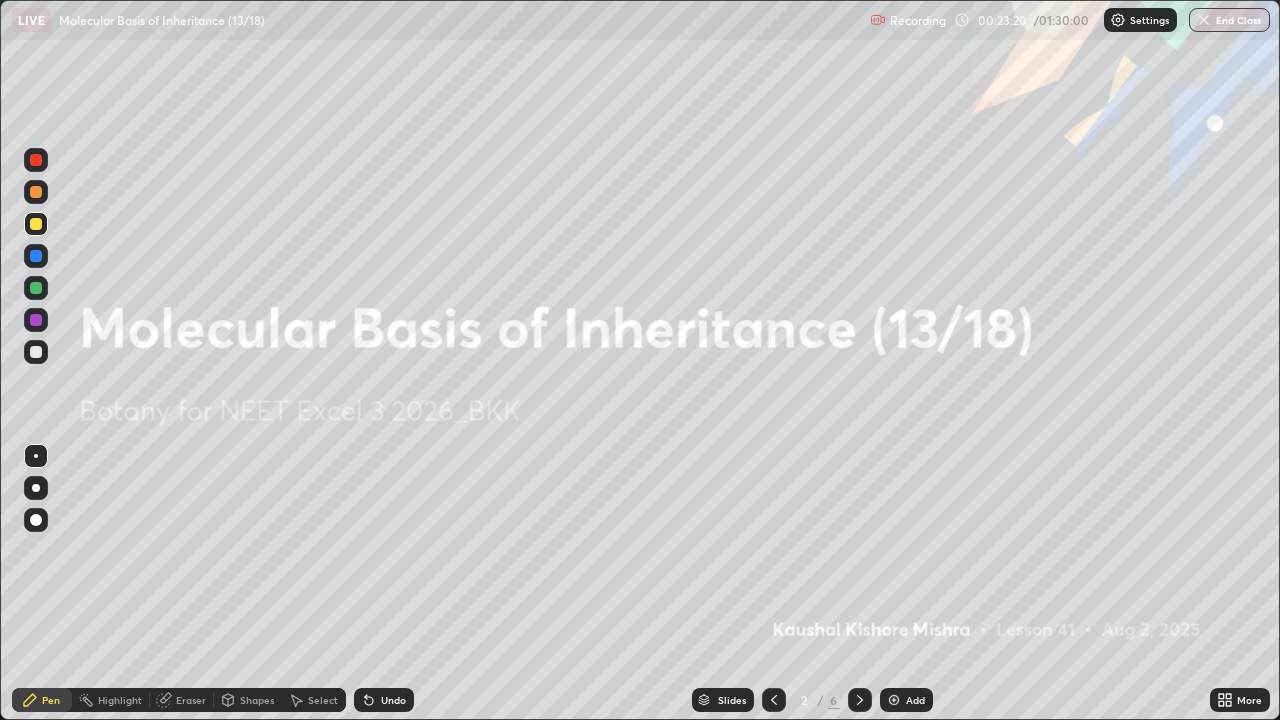 click 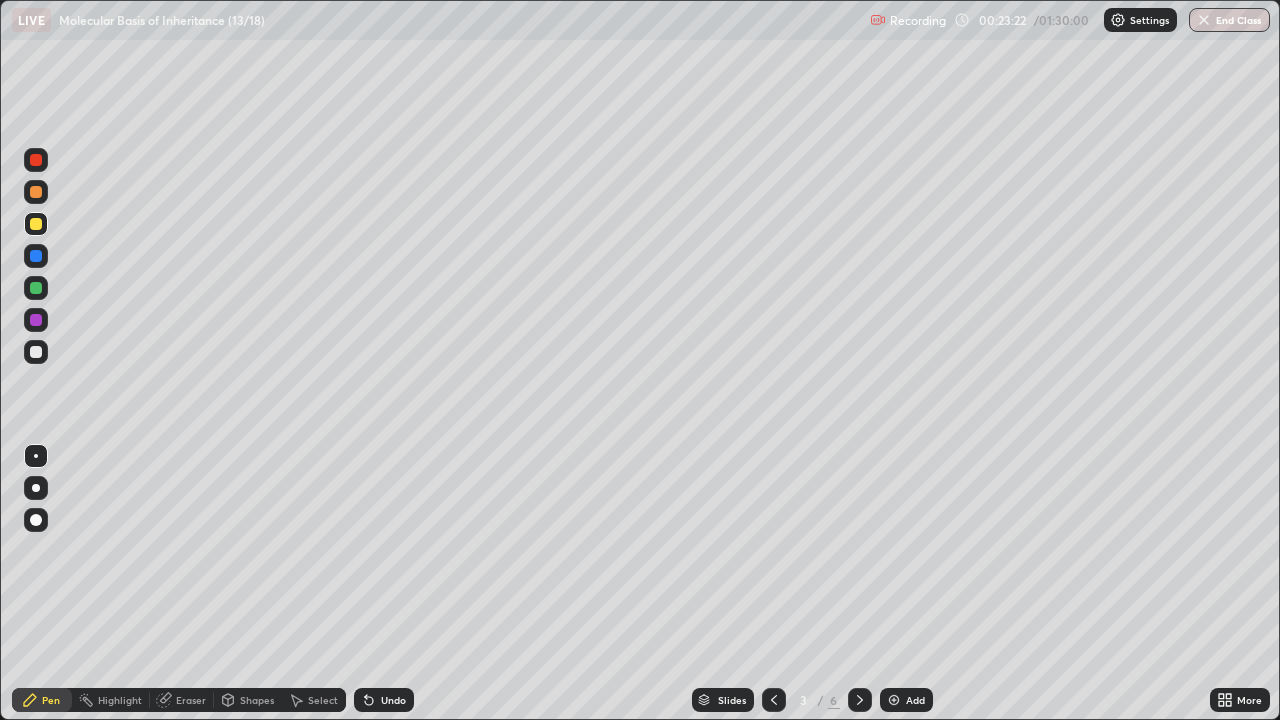 click 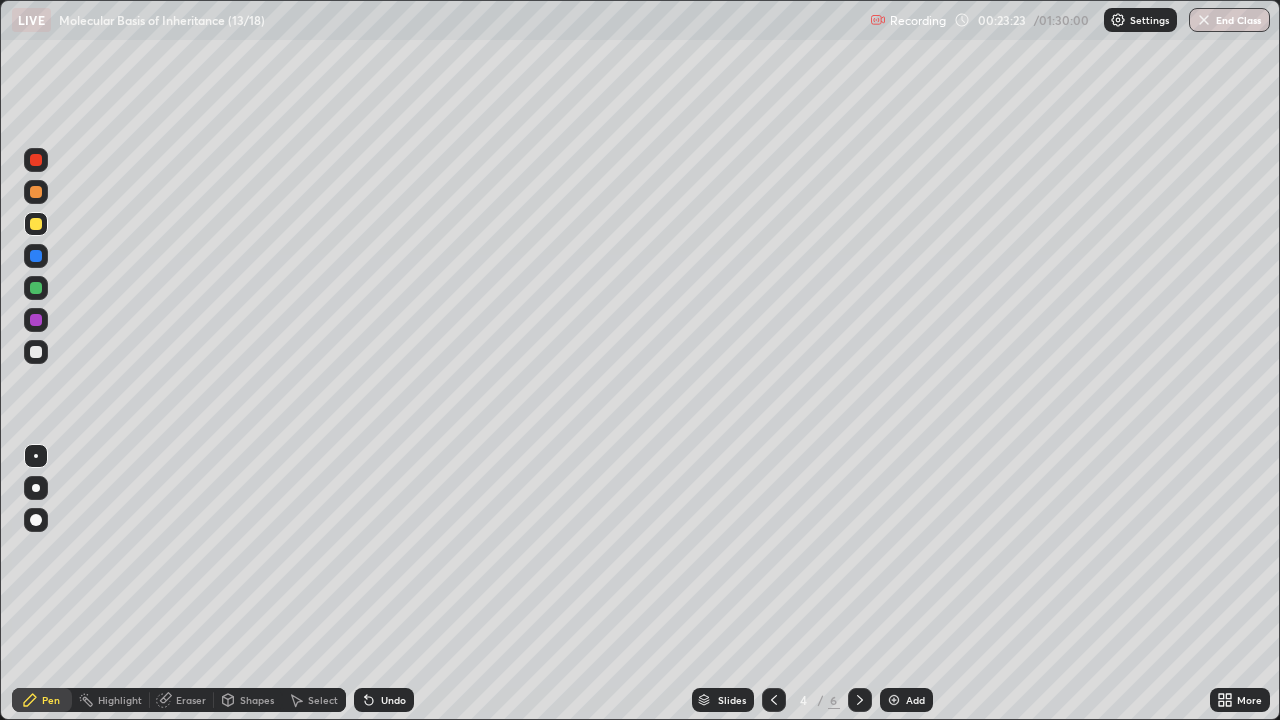 click 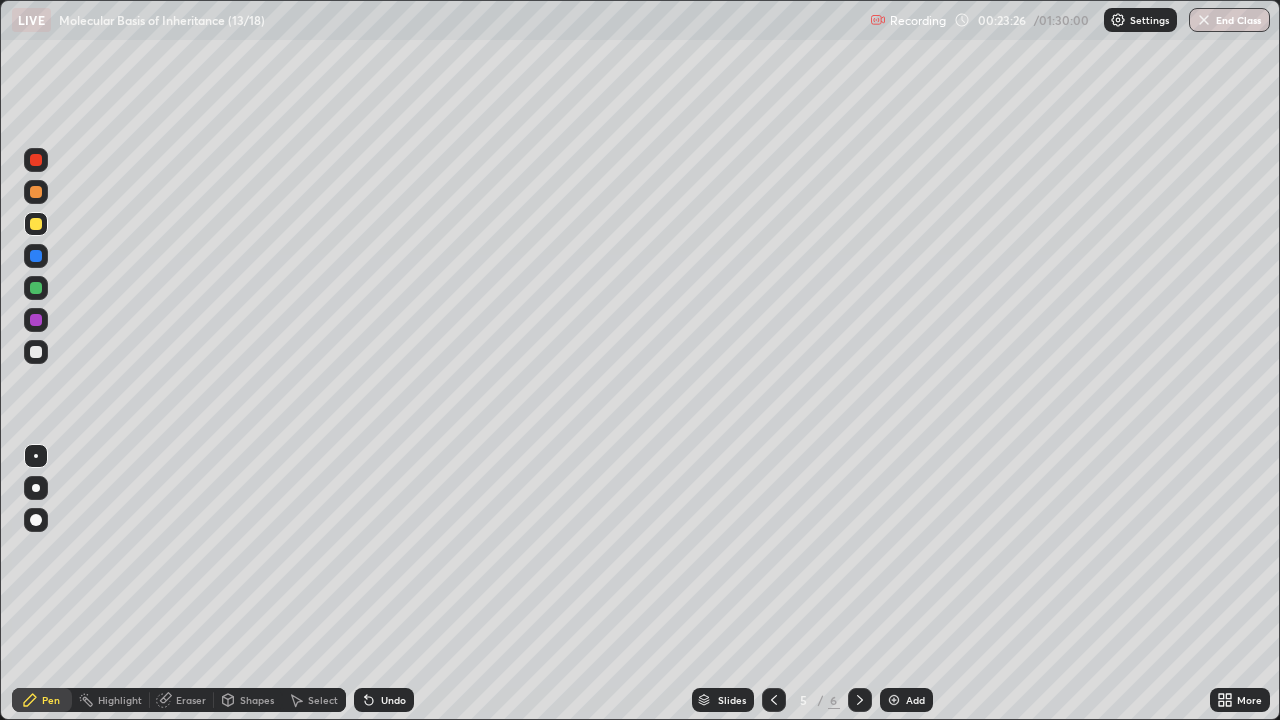 click at bounding box center (36, 352) 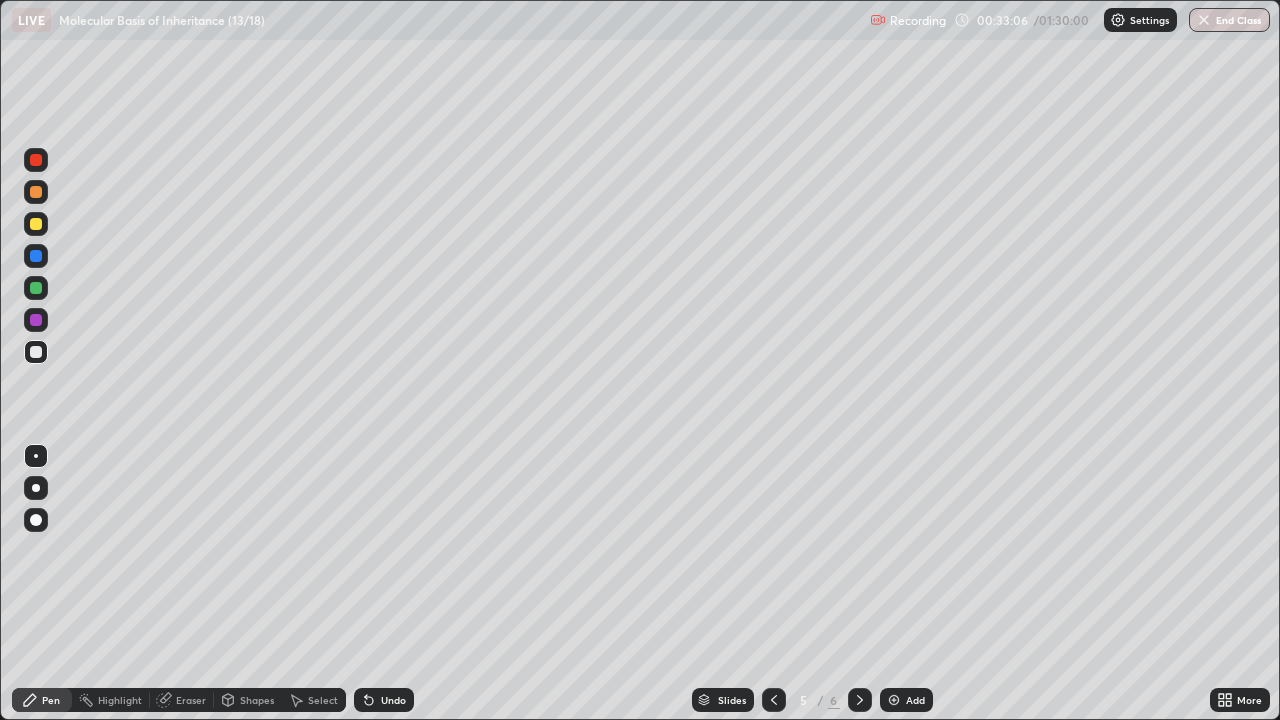 click at bounding box center [36, 224] 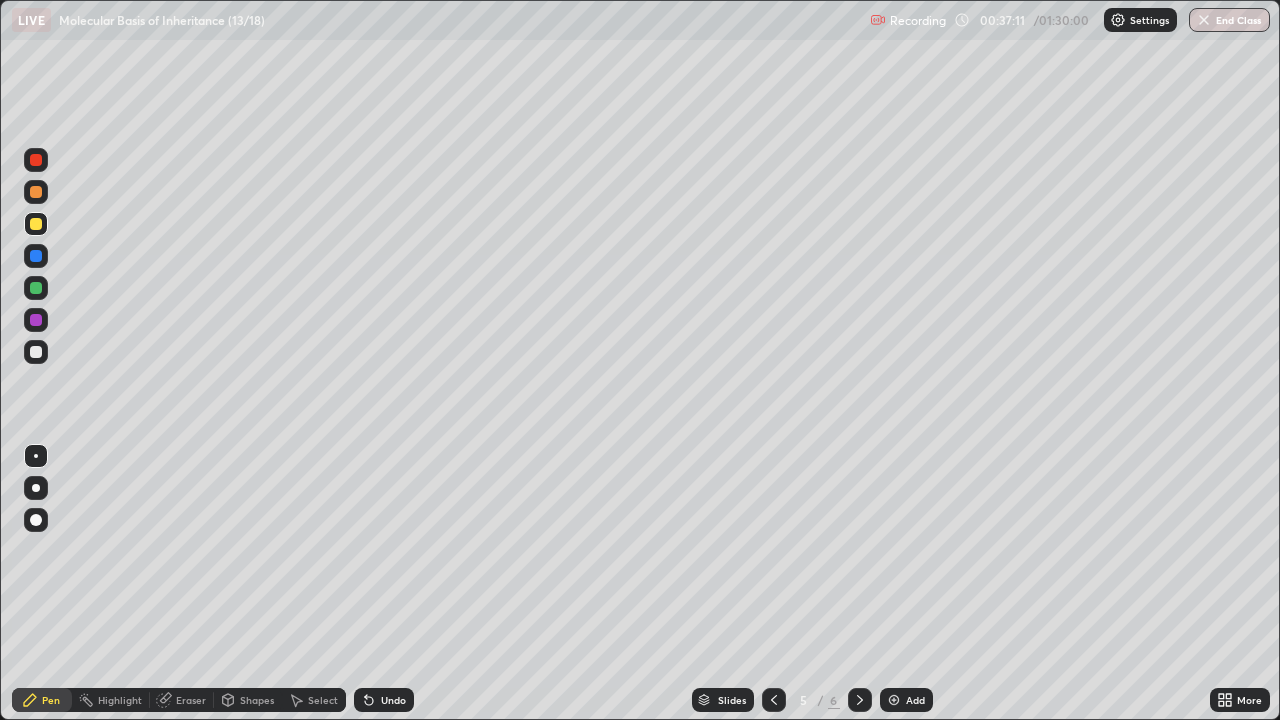 click at bounding box center (894, 700) 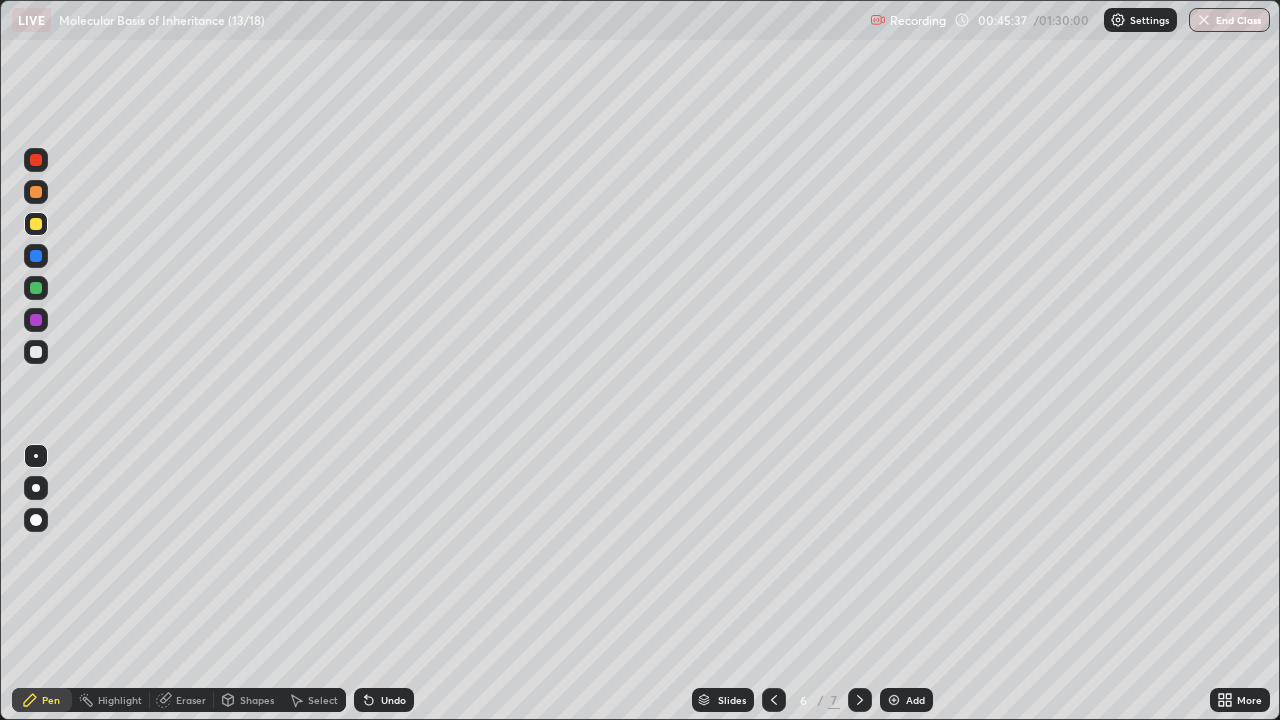 click at bounding box center [36, 352] 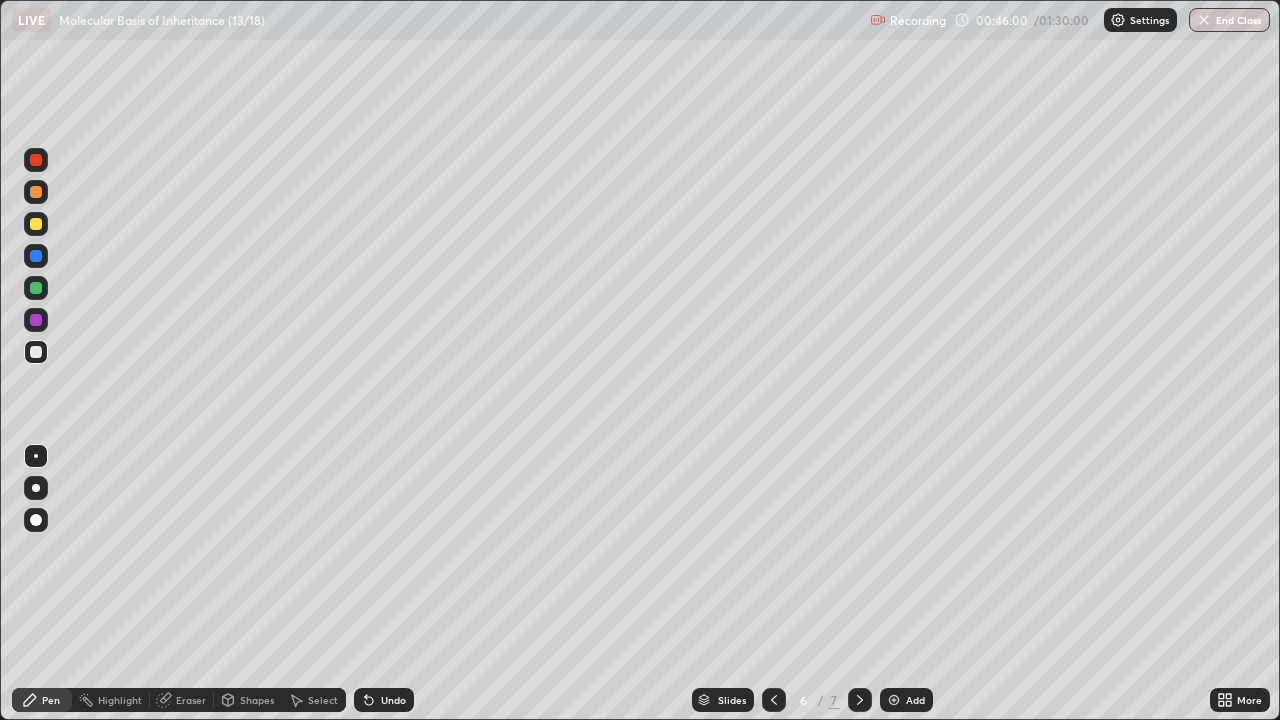 click at bounding box center (36, 288) 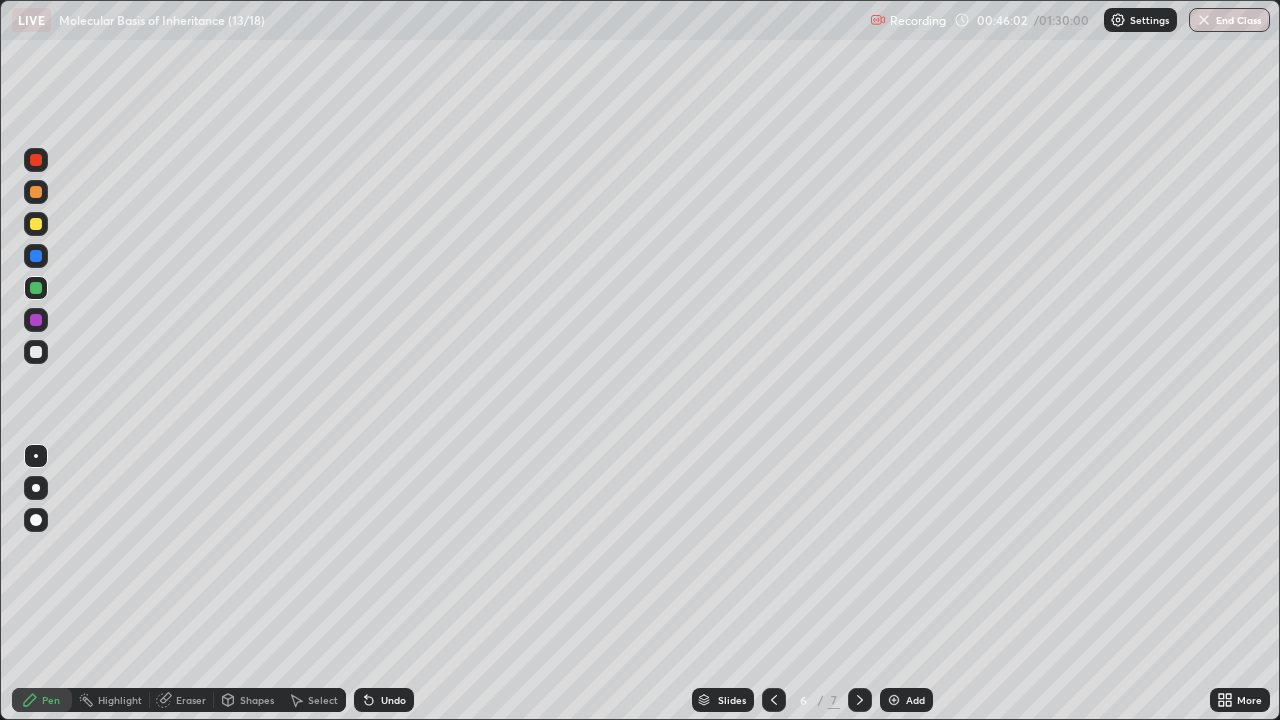 click at bounding box center (36, 224) 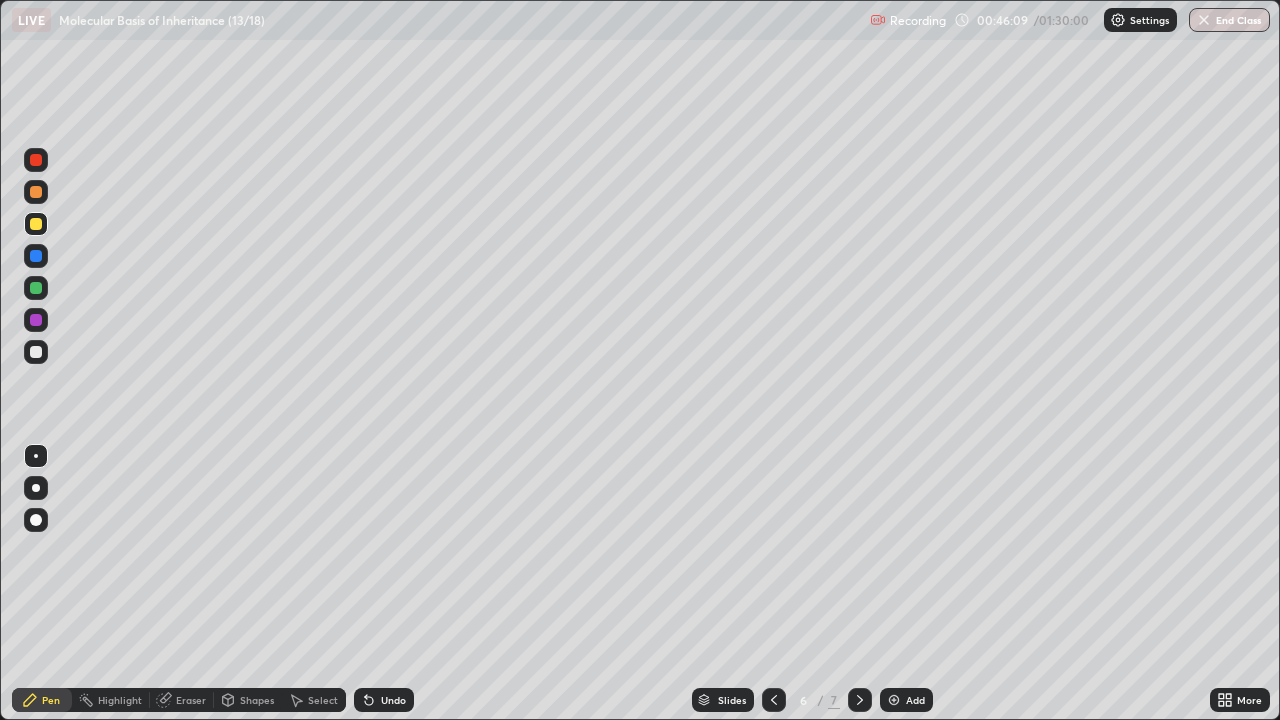 click at bounding box center (36, 352) 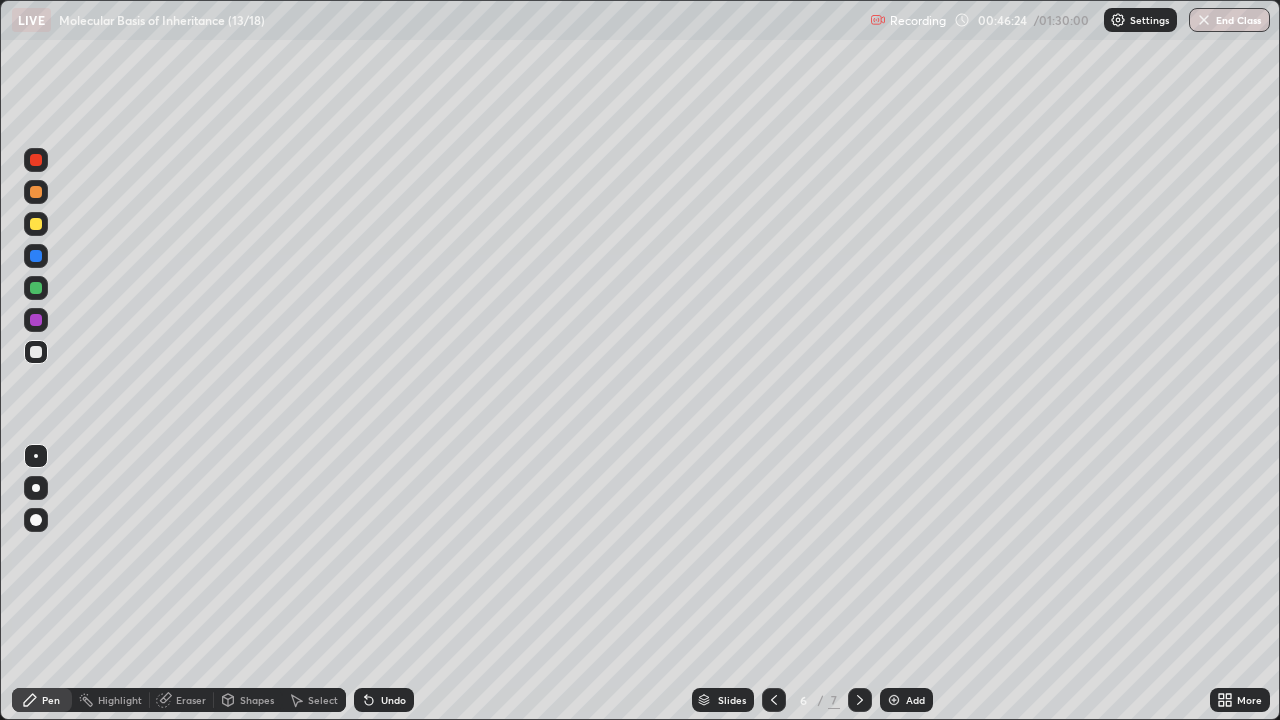 click at bounding box center [36, 288] 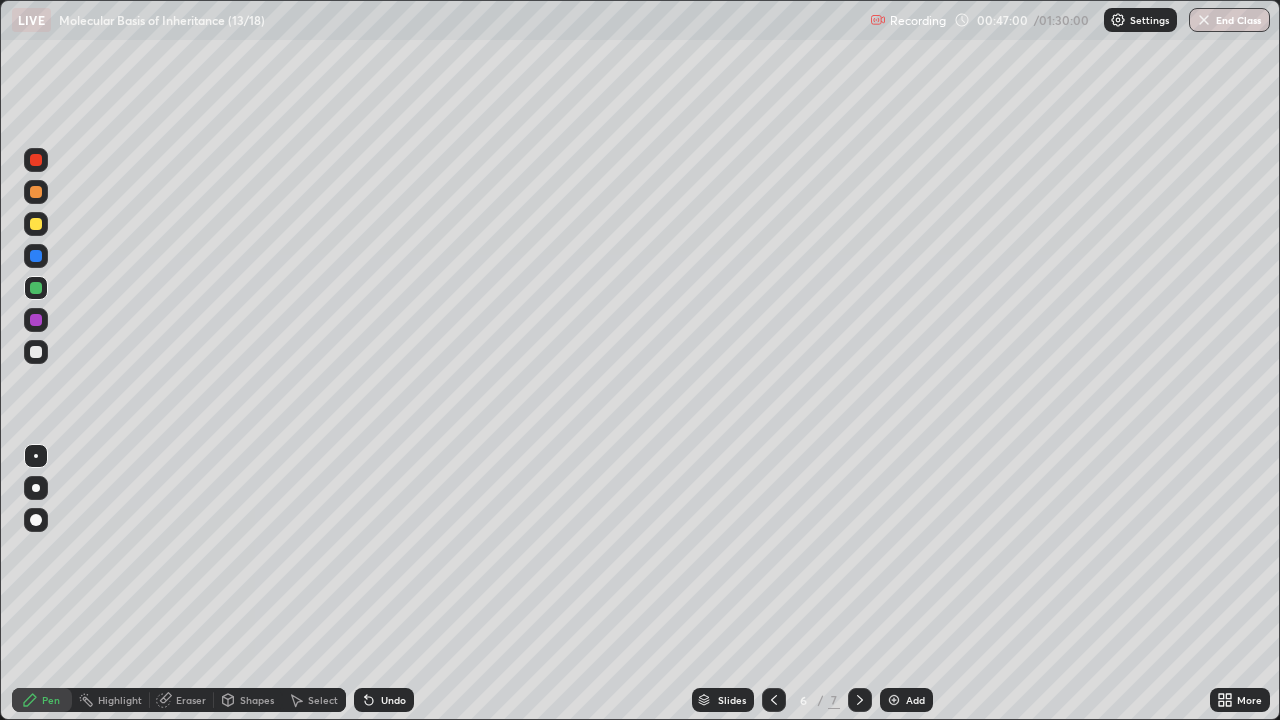 click at bounding box center [36, 352] 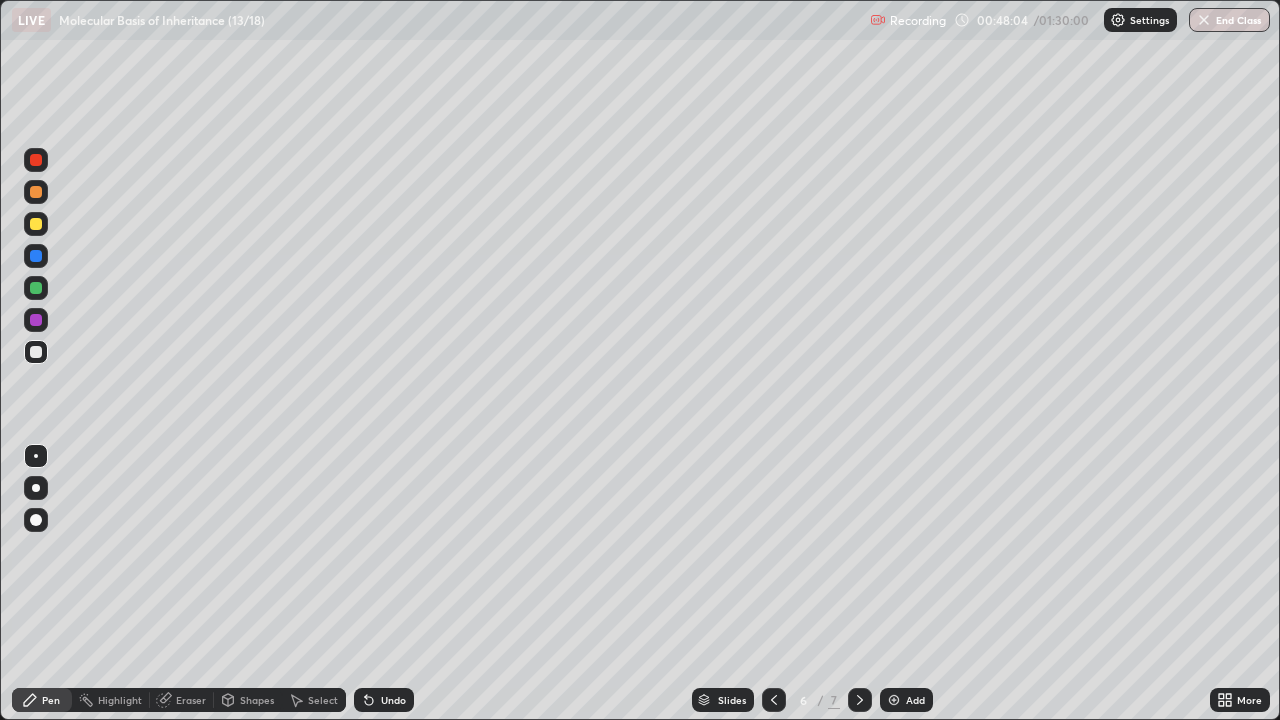 click at bounding box center (36, 192) 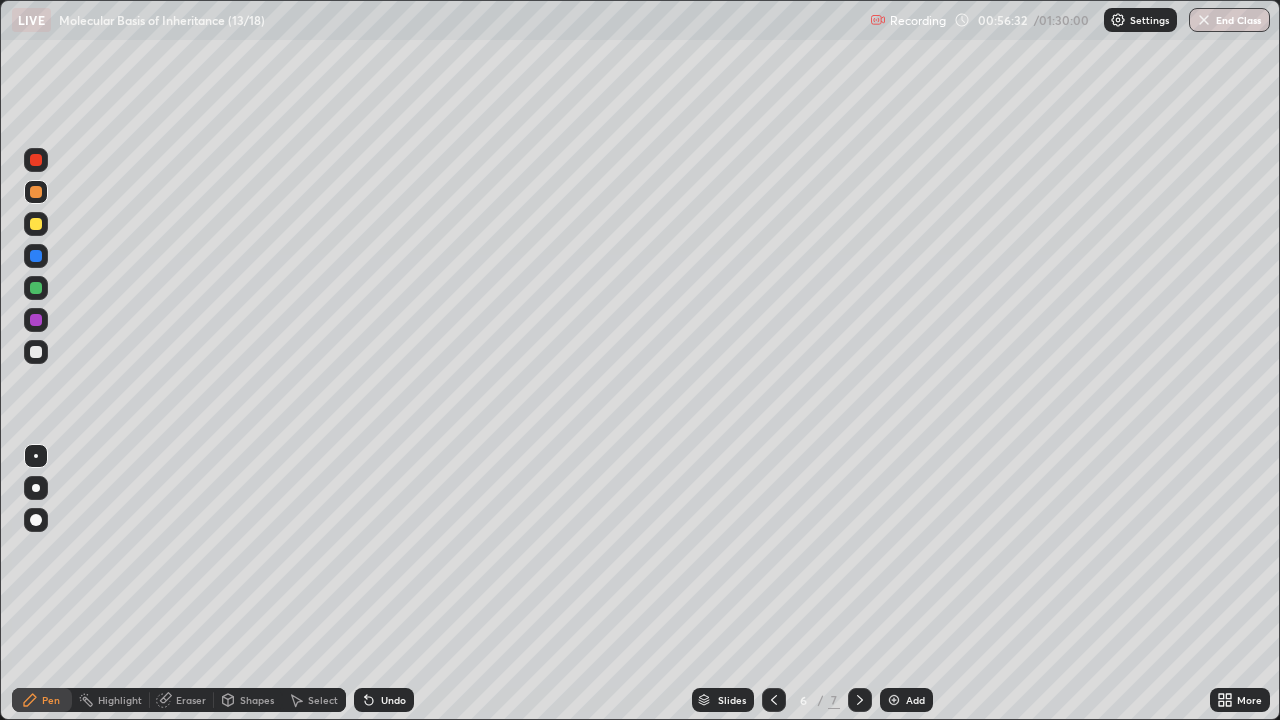click at bounding box center [894, 700] 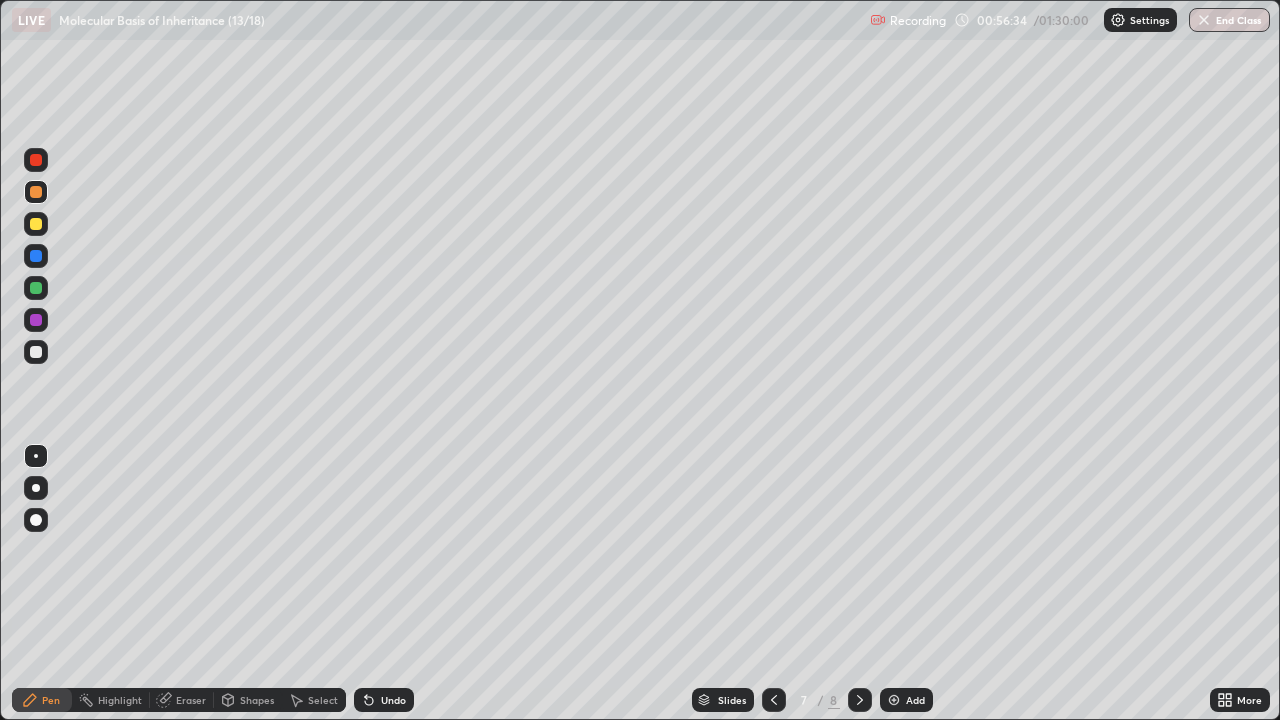 click at bounding box center [36, 288] 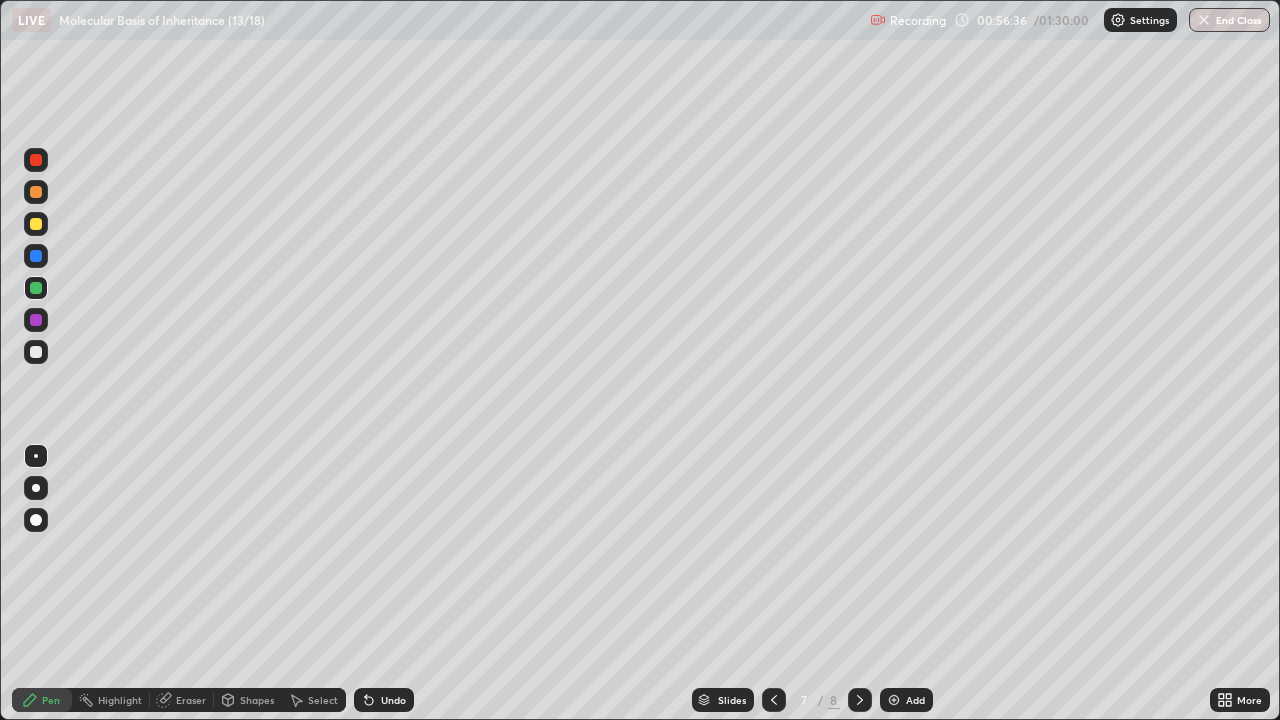 click 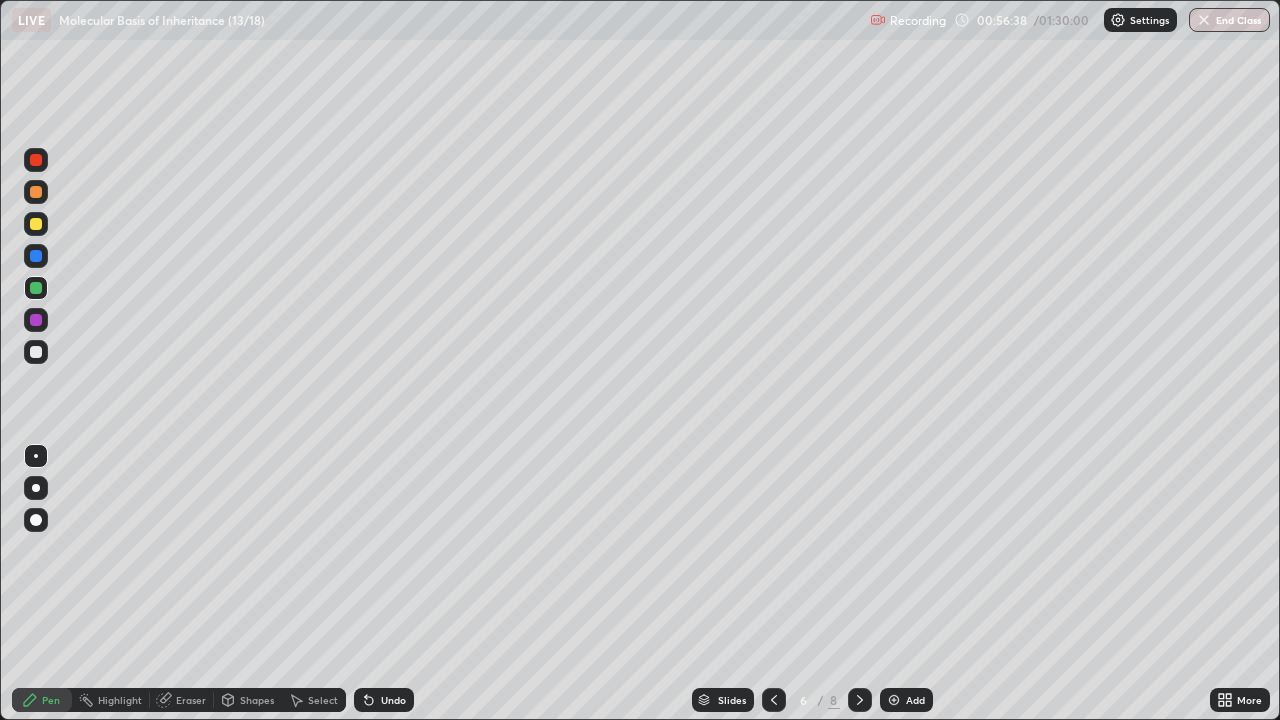 click 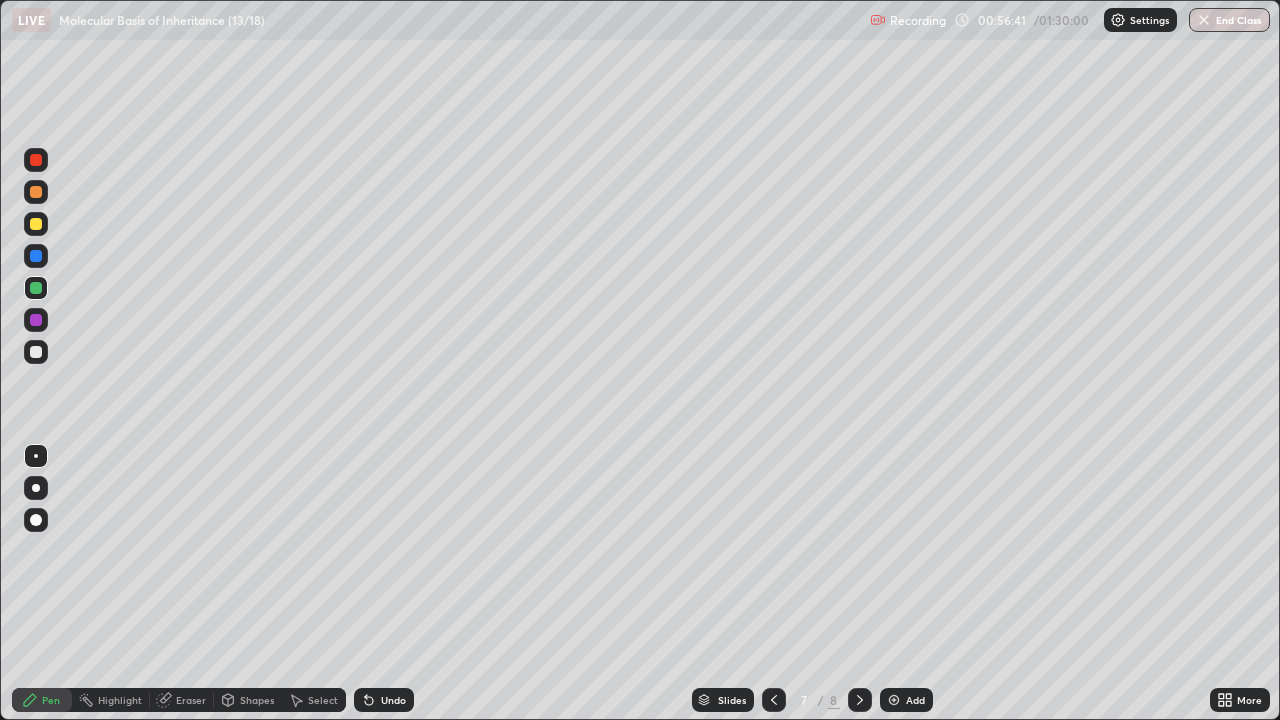 click at bounding box center [894, 700] 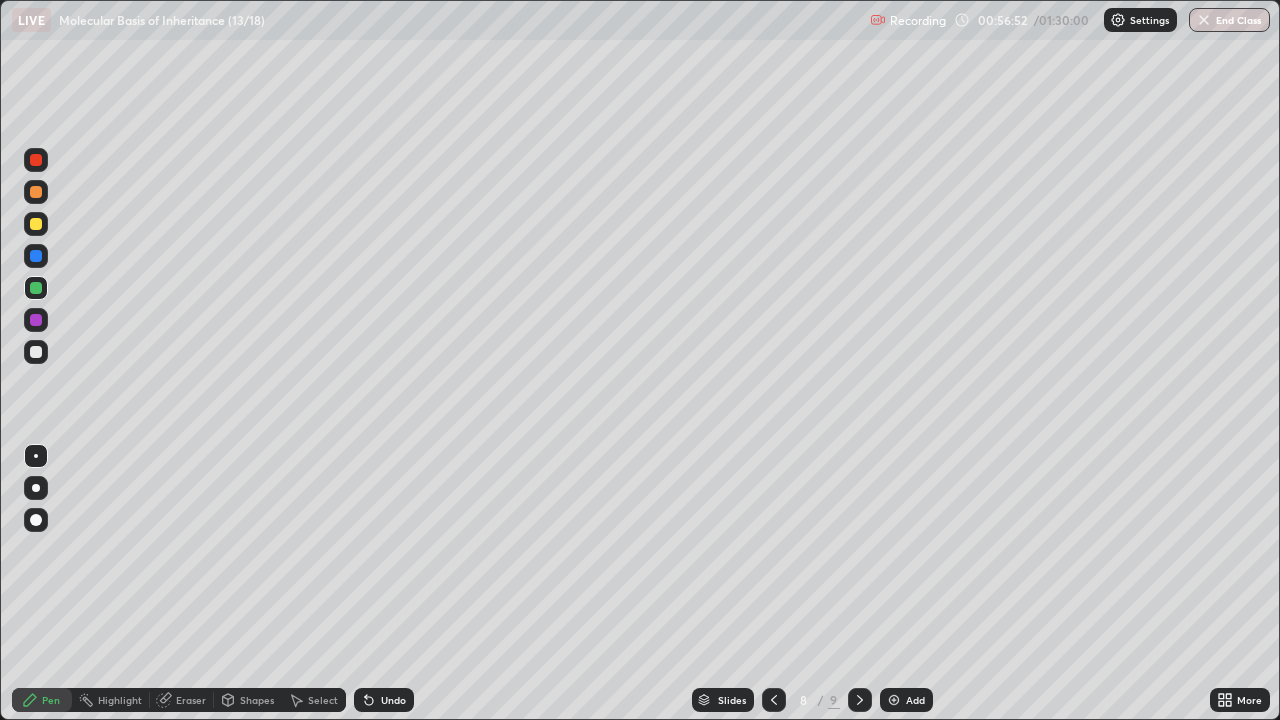 click at bounding box center (36, 352) 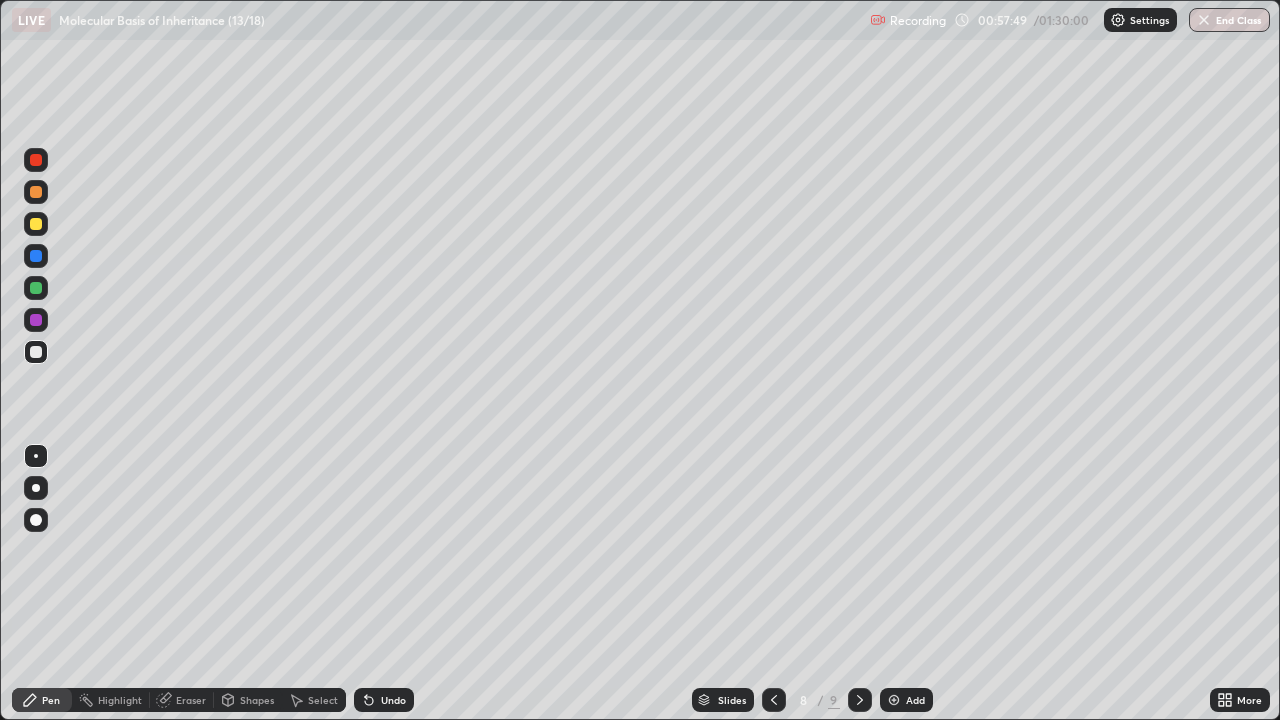 click at bounding box center (36, 288) 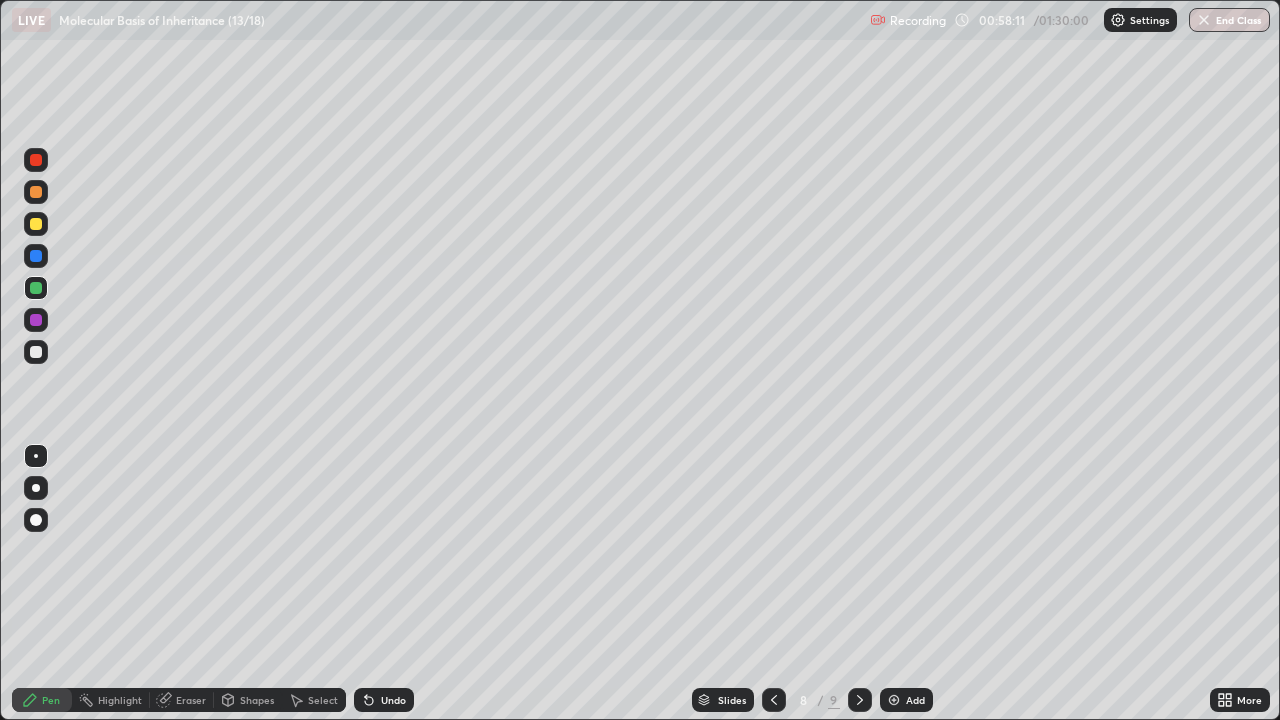 click at bounding box center (36, 352) 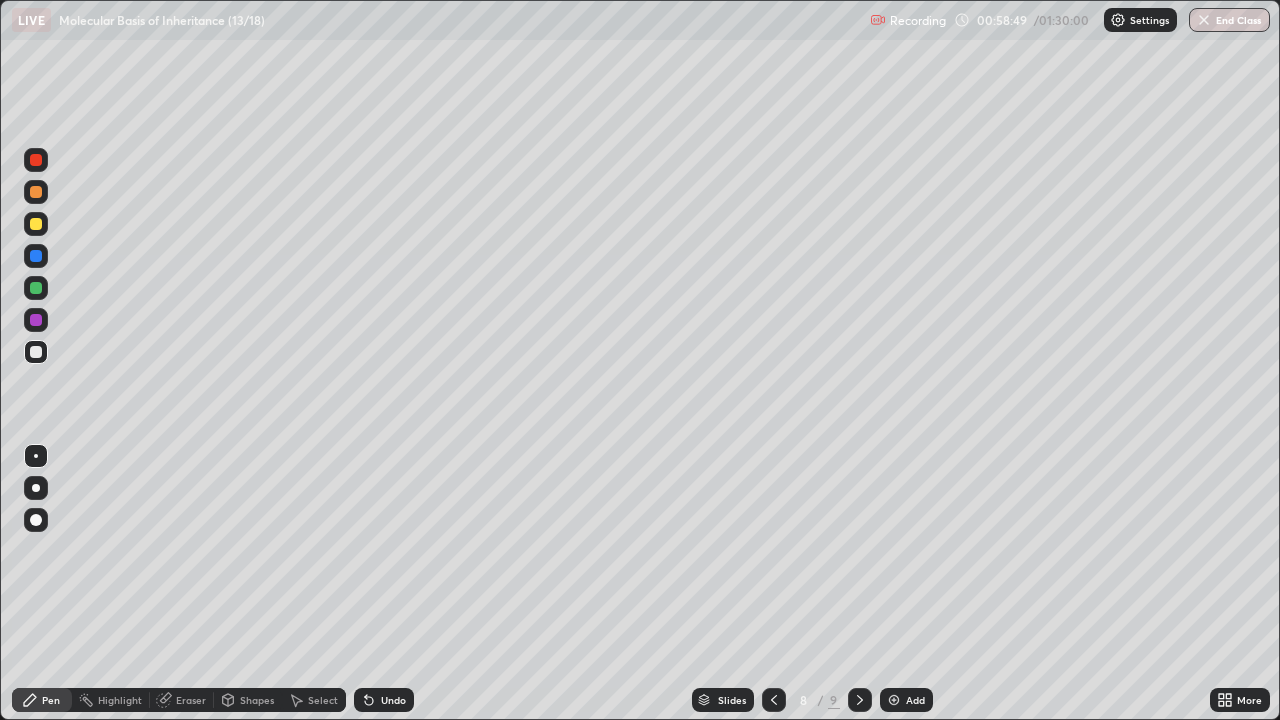 click at bounding box center (36, 320) 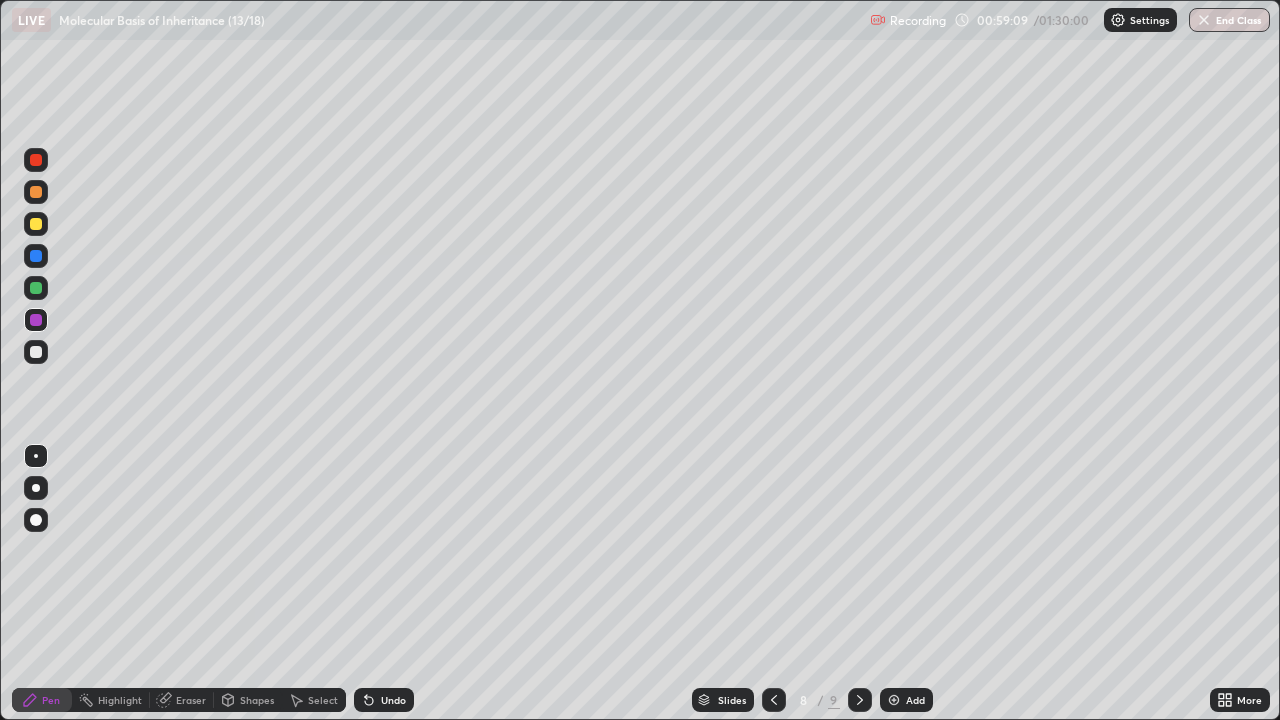 click at bounding box center [36, 288] 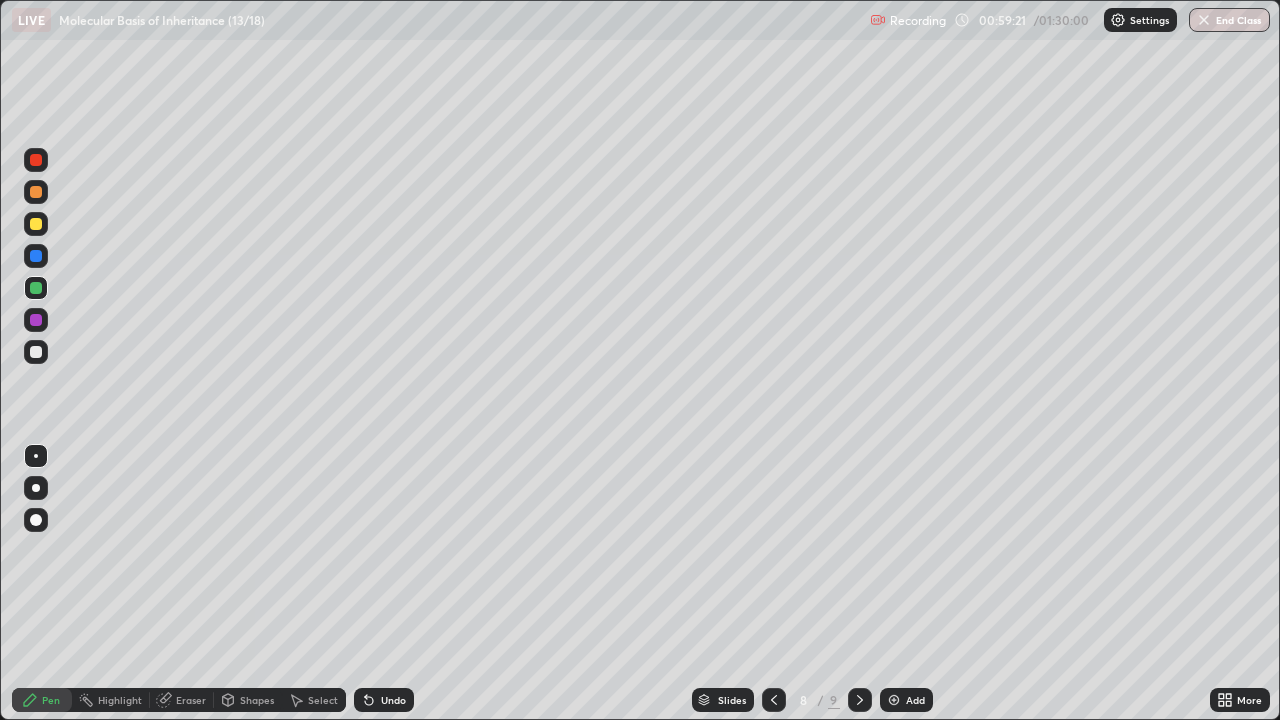 click at bounding box center [36, 224] 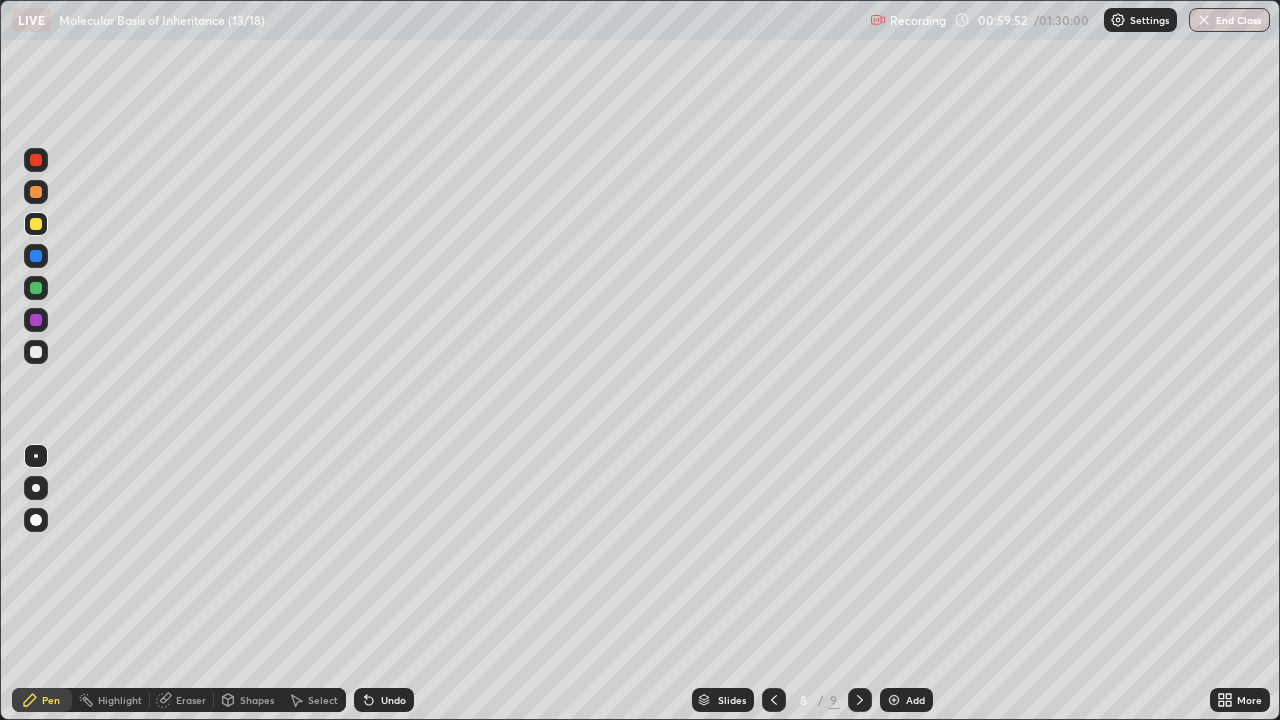 click at bounding box center (36, 288) 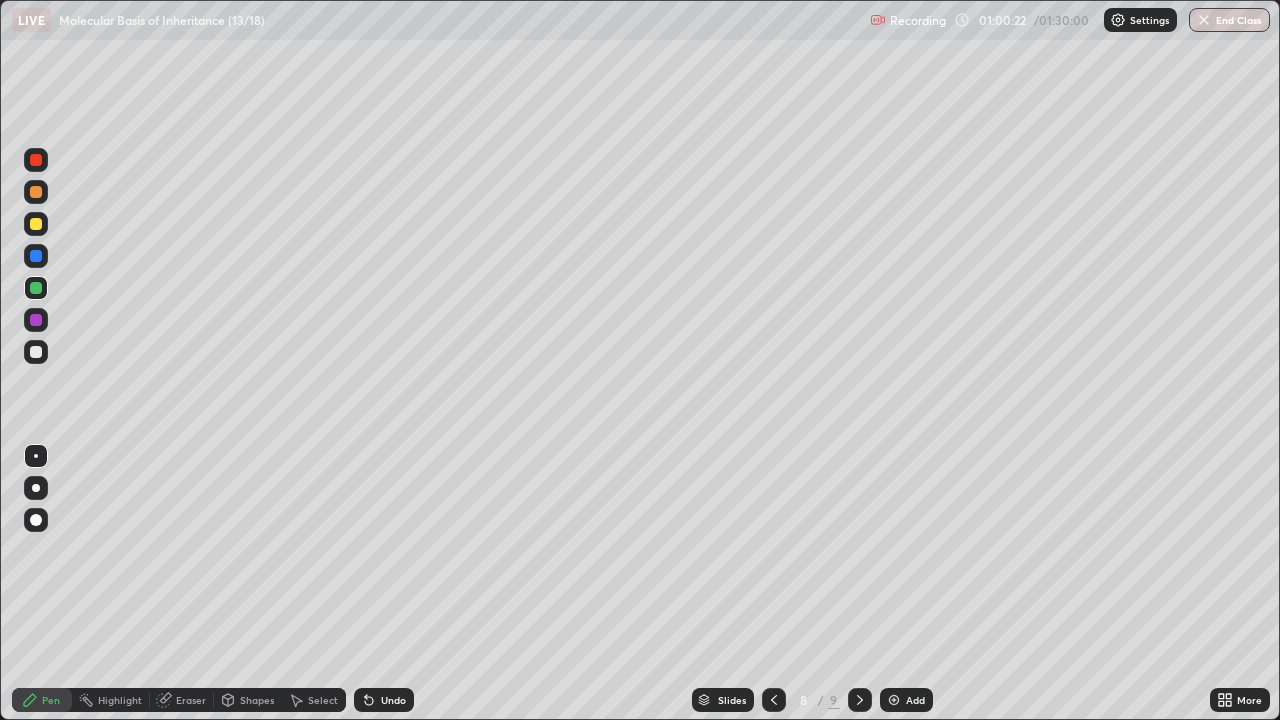 click at bounding box center (36, 352) 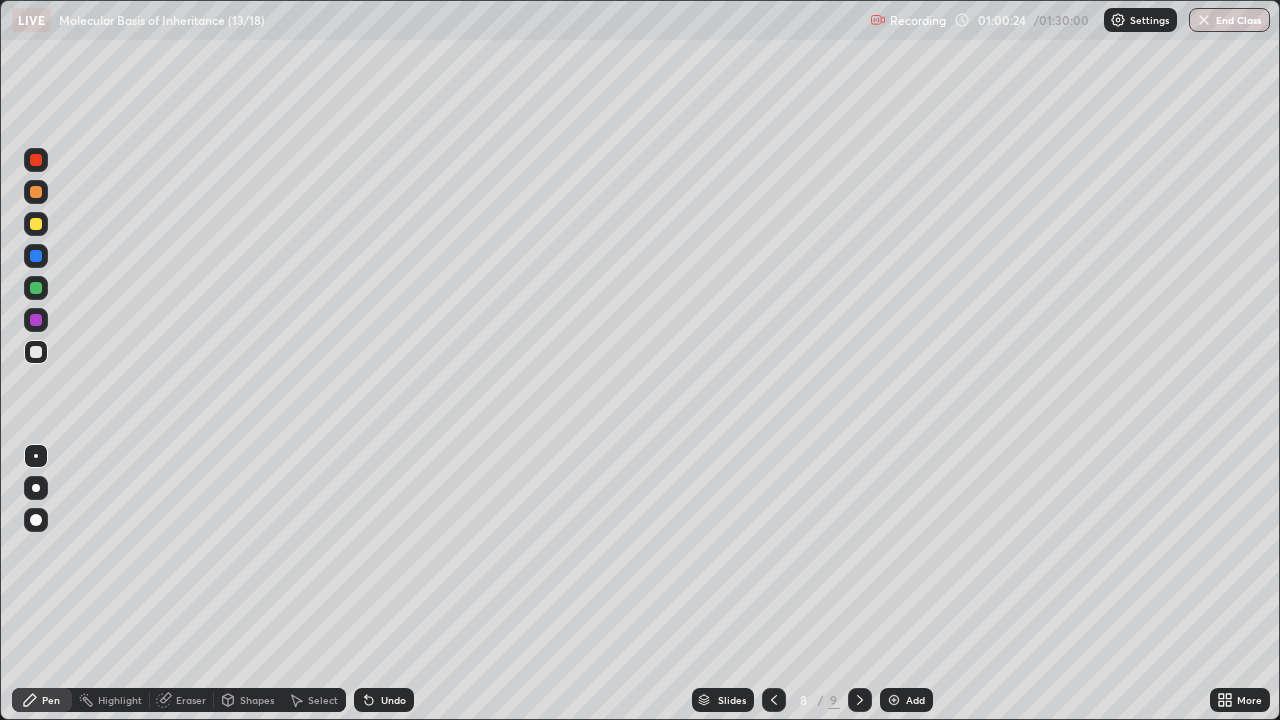 click at bounding box center [36, 288] 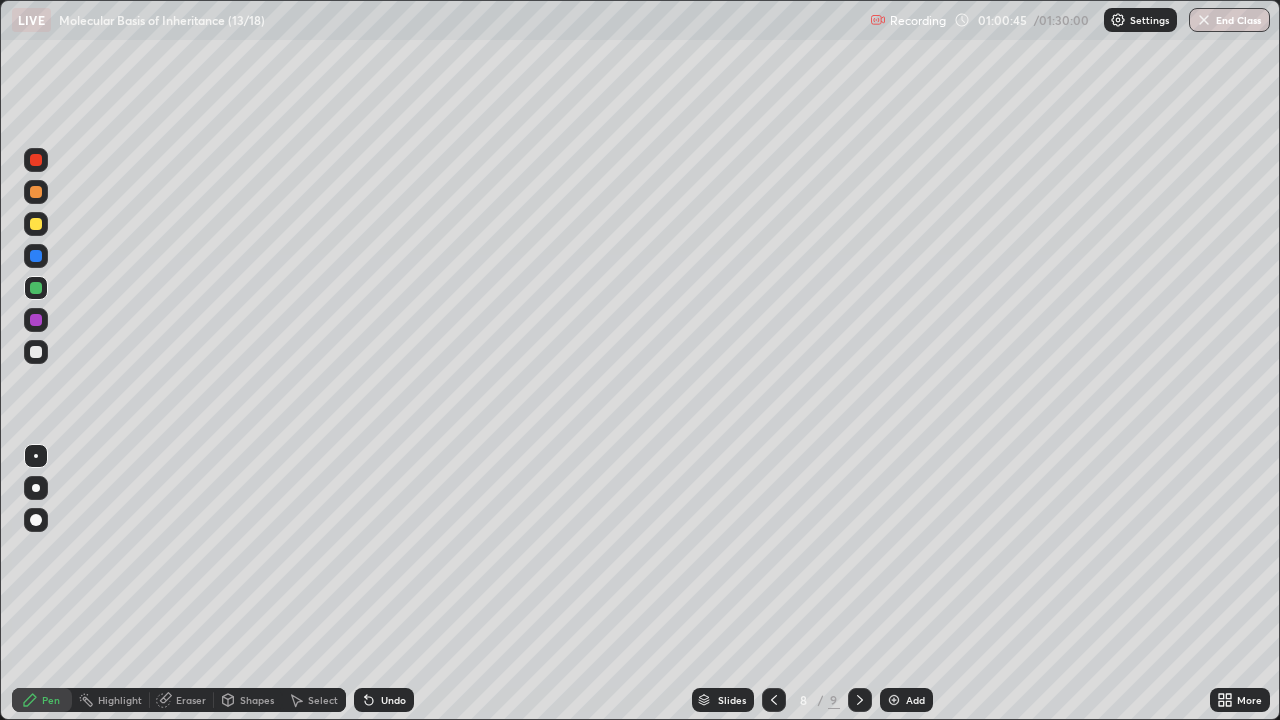 click at bounding box center (36, 224) 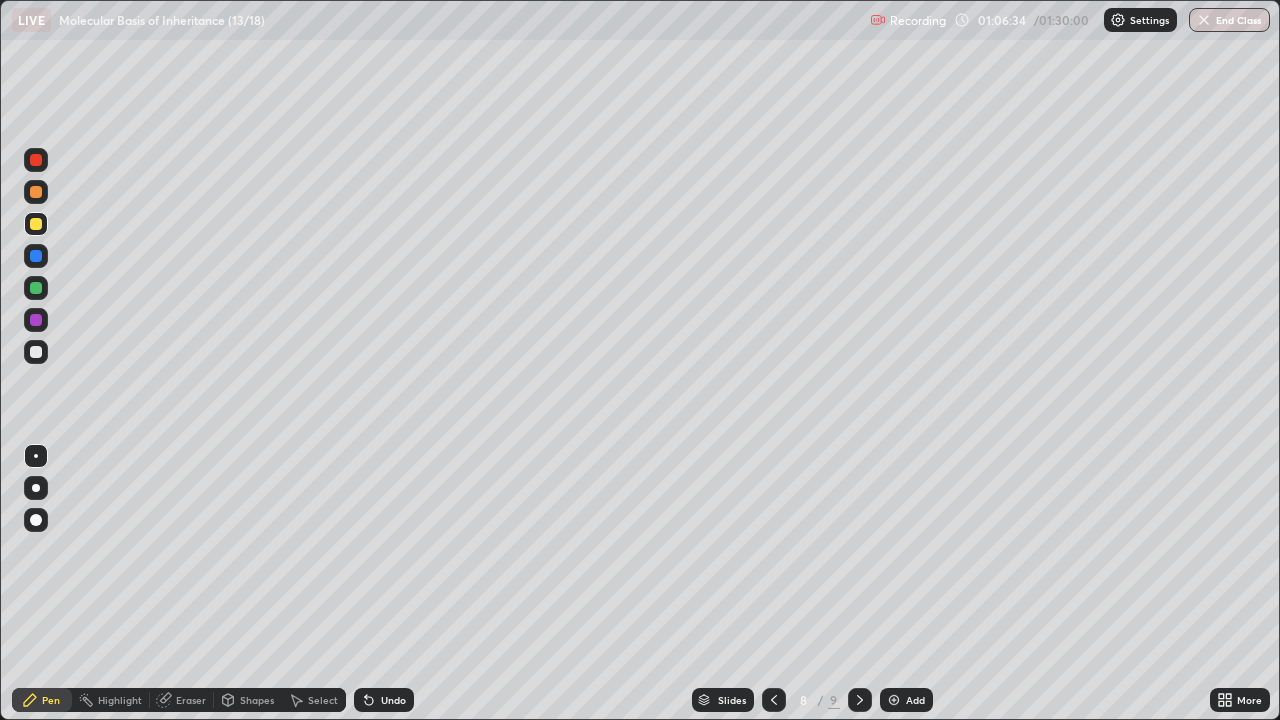 click on "Eraser" at bounding box center [191, 700] 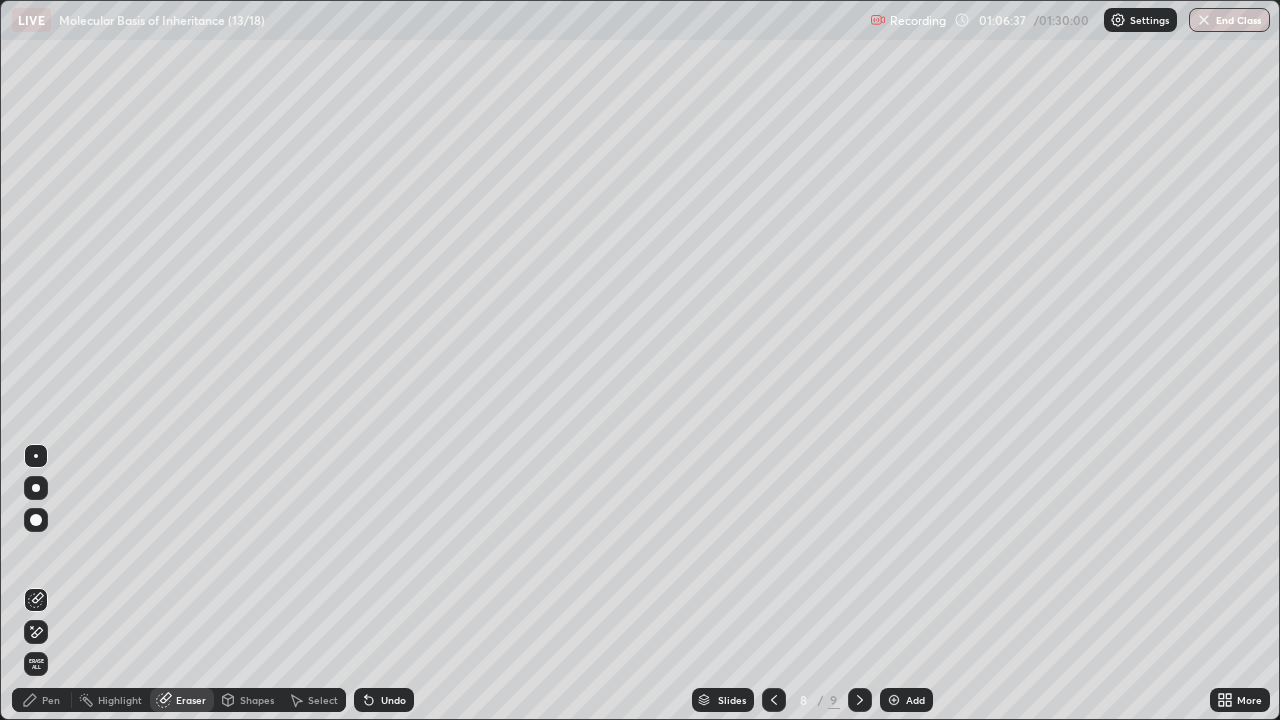 click on "Pen" at bounding box center [51, 700] 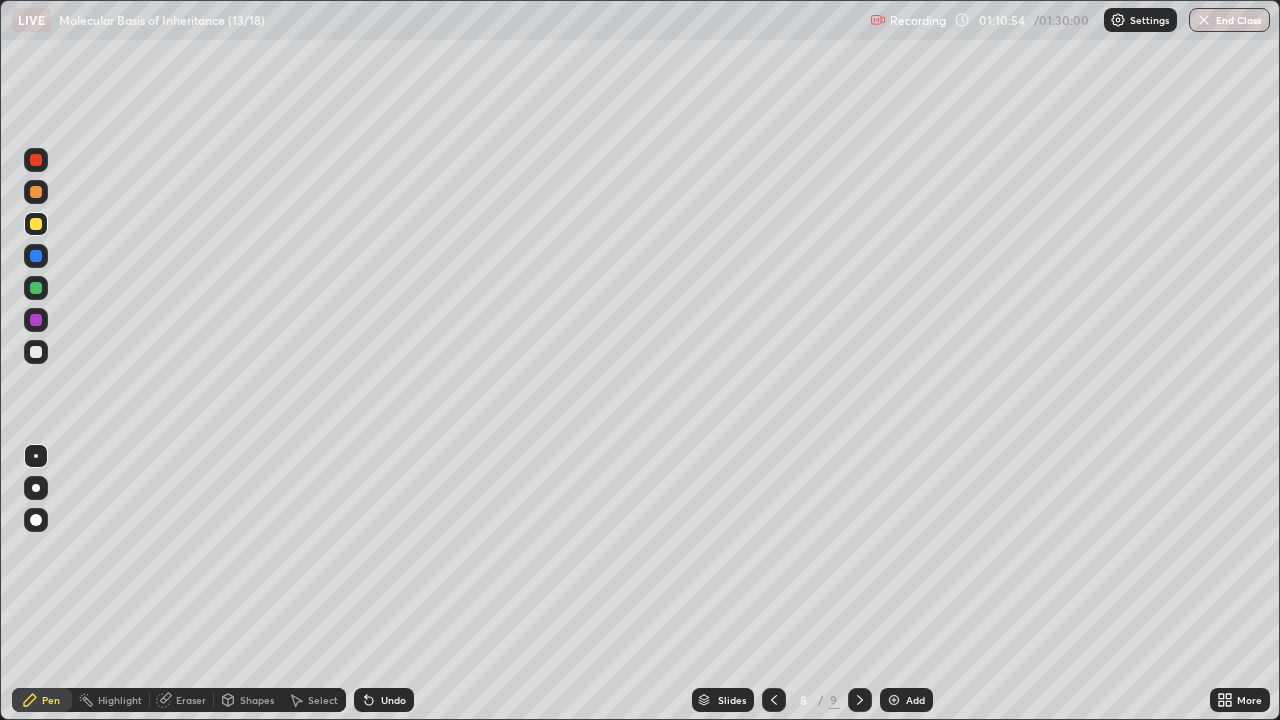 click at bounding box center (894, 700) 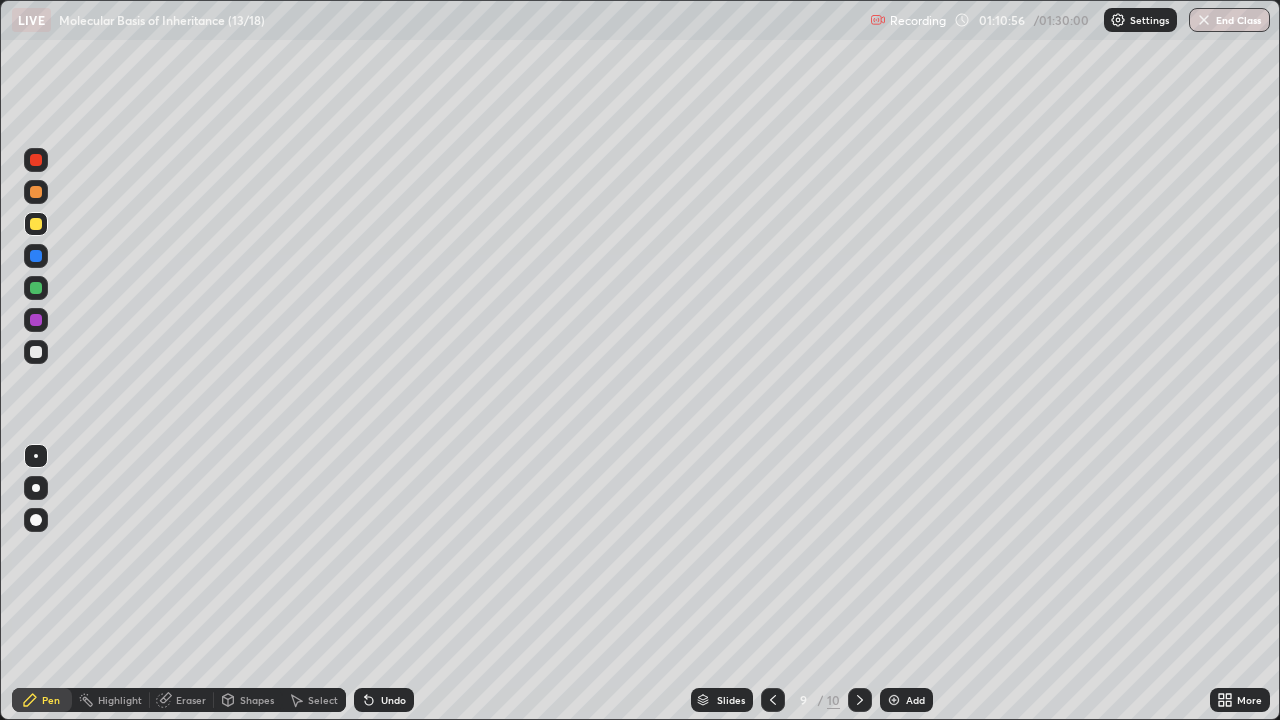 click at bounding box center (36, 224) 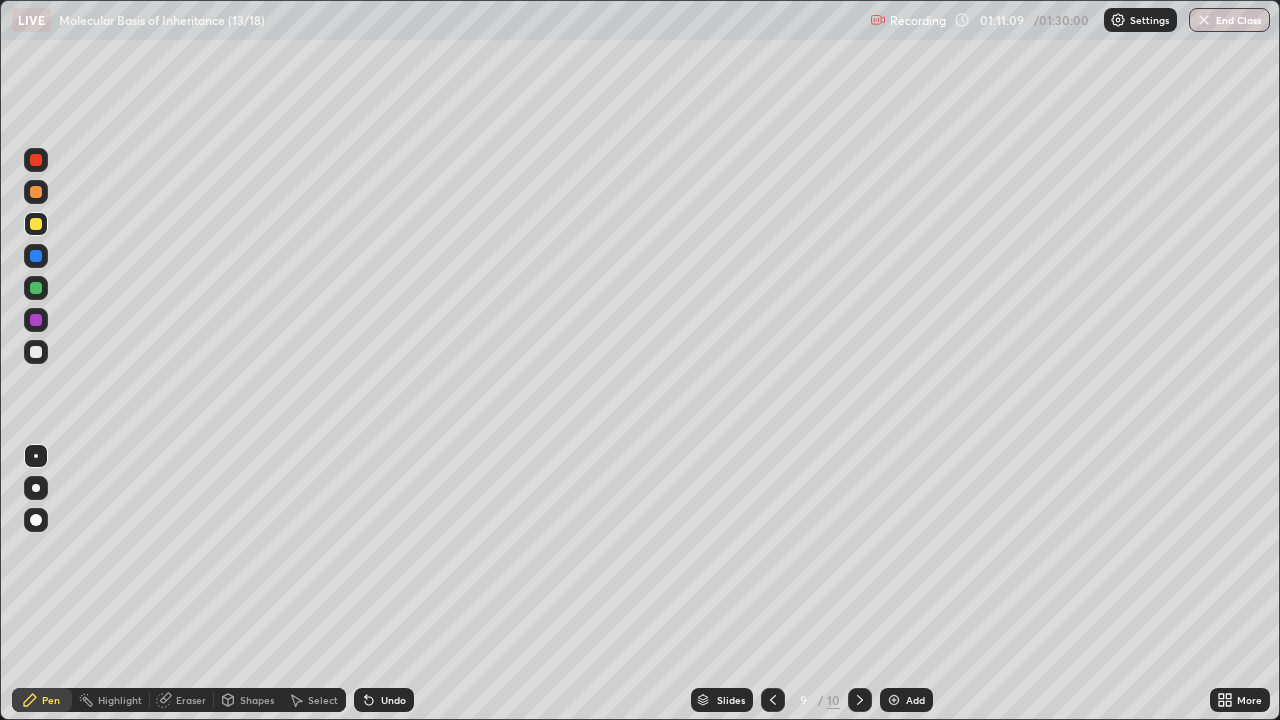 click at bounding box center [36, 256] 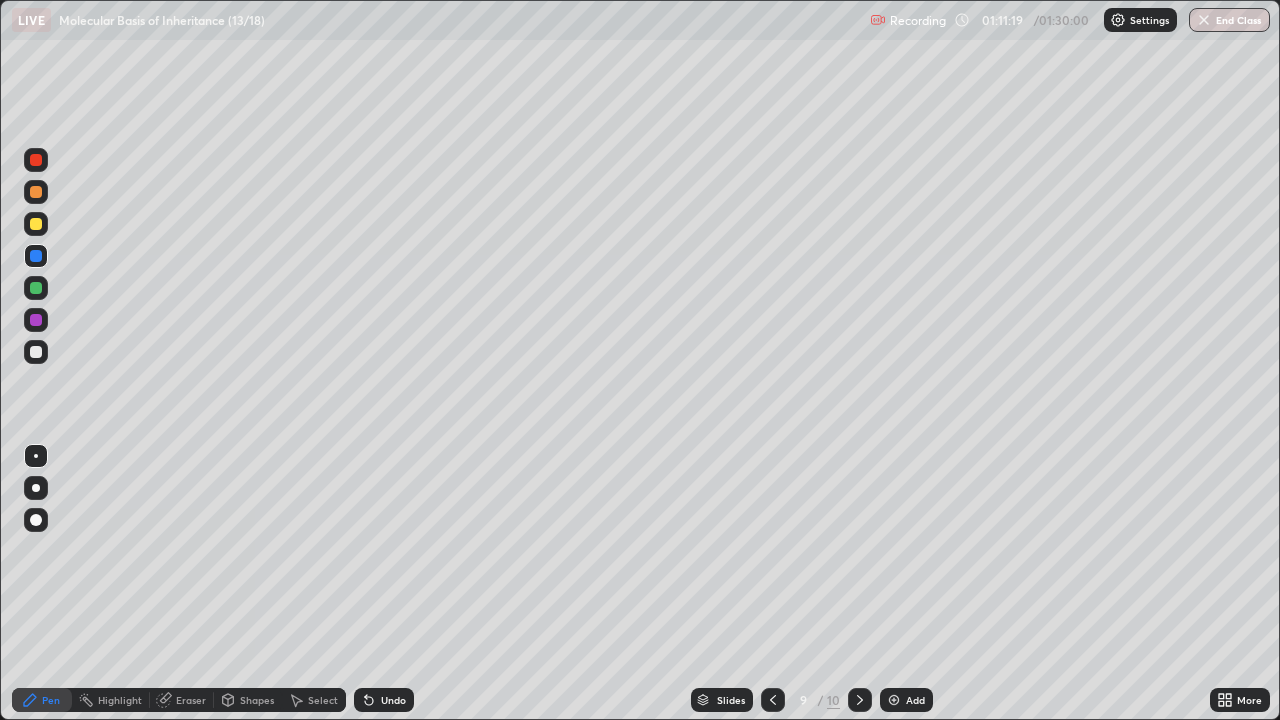 click at bounding box center (36, 352) 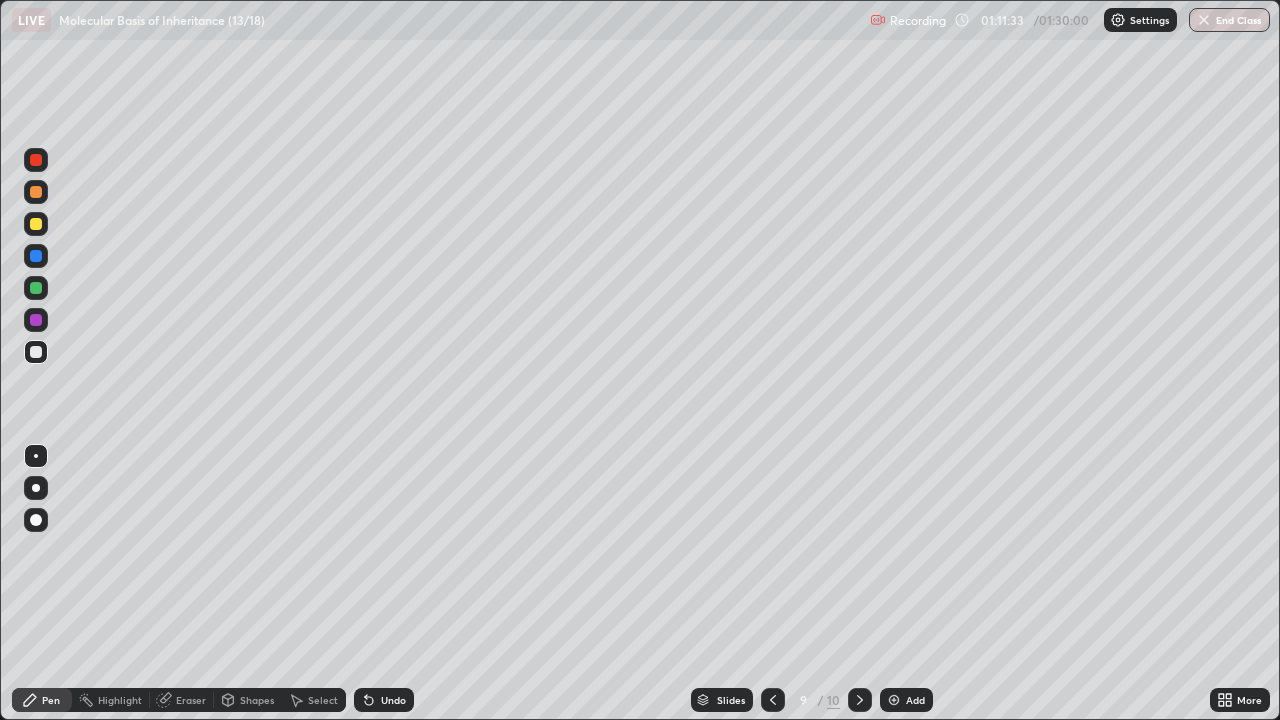 click at bounding box center [36, 288] 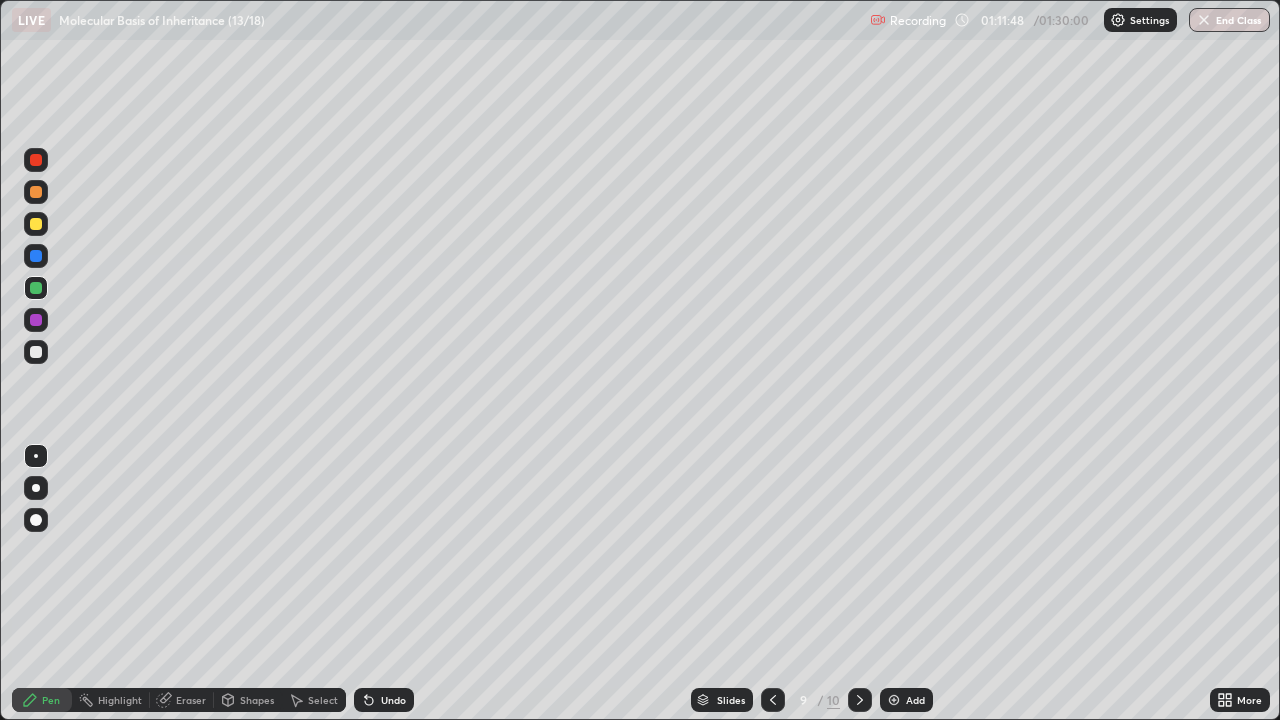 click at bounding box center (36, 352) 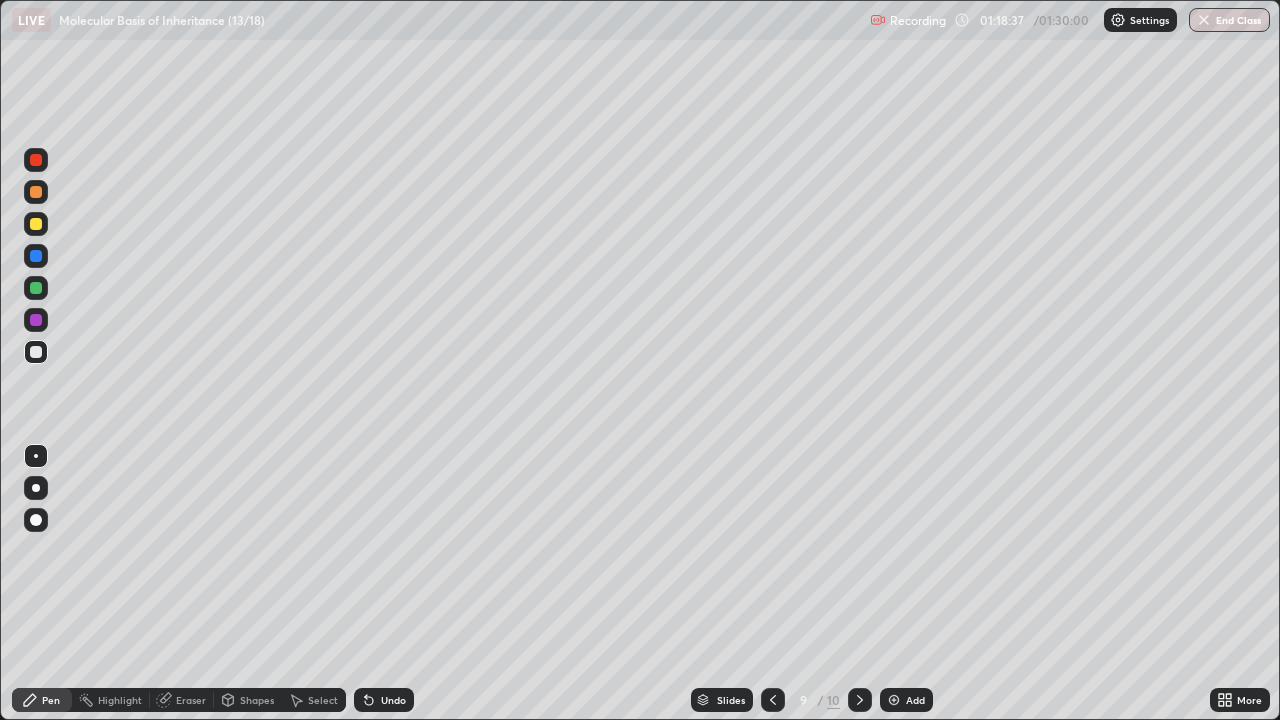 click at bounding box center [1204, 20] 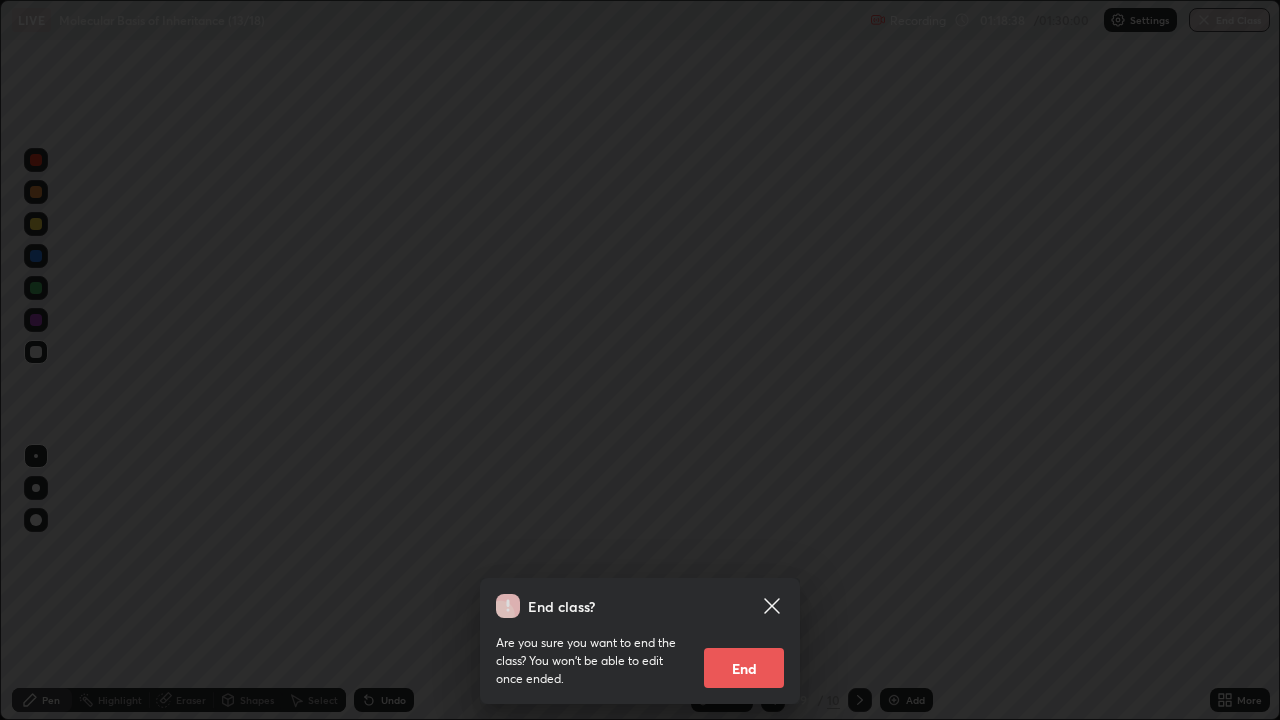 click on "End" at bounding box center (744, 668) 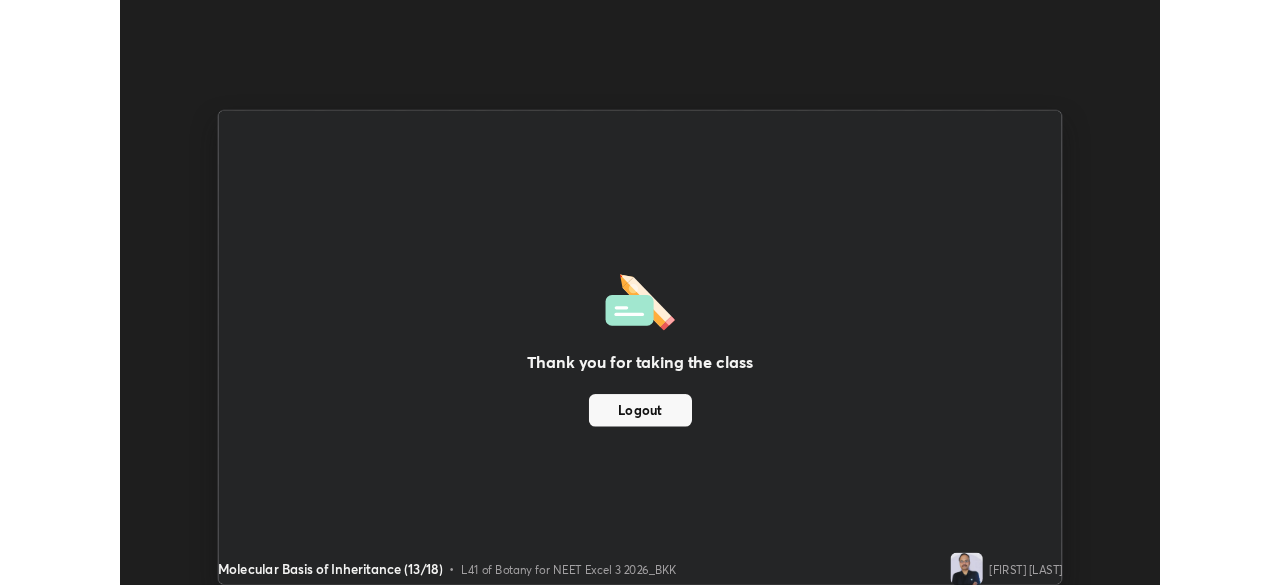 scroll, scrollTop: 585, scrollLeft: 1280, axis: both 